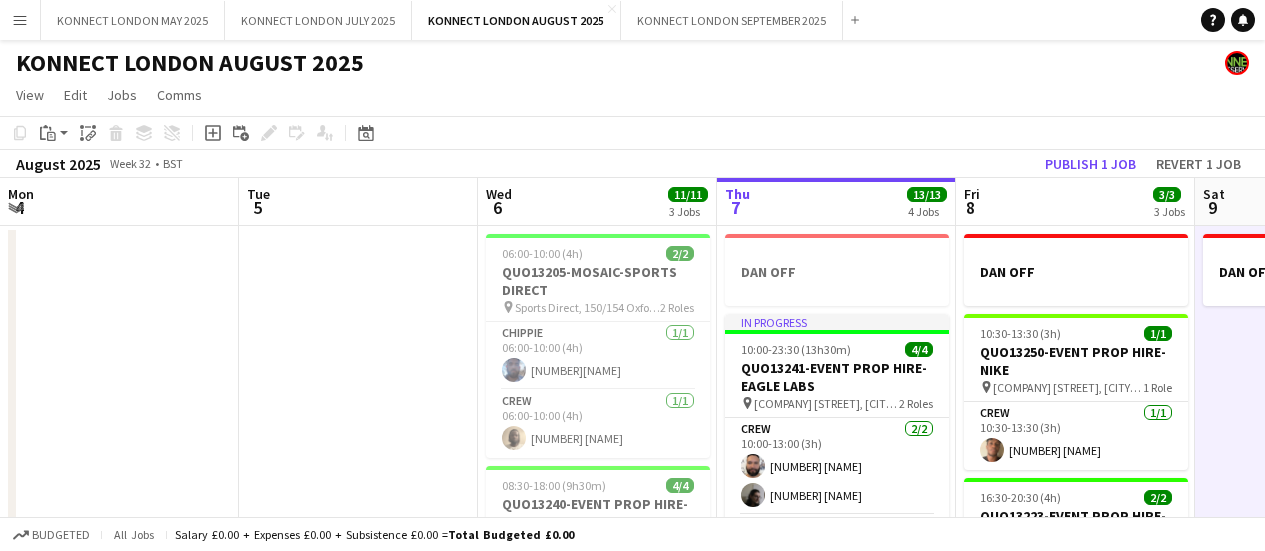 scroll, scrollTop: 0, scrollLeft: 0, axis: both 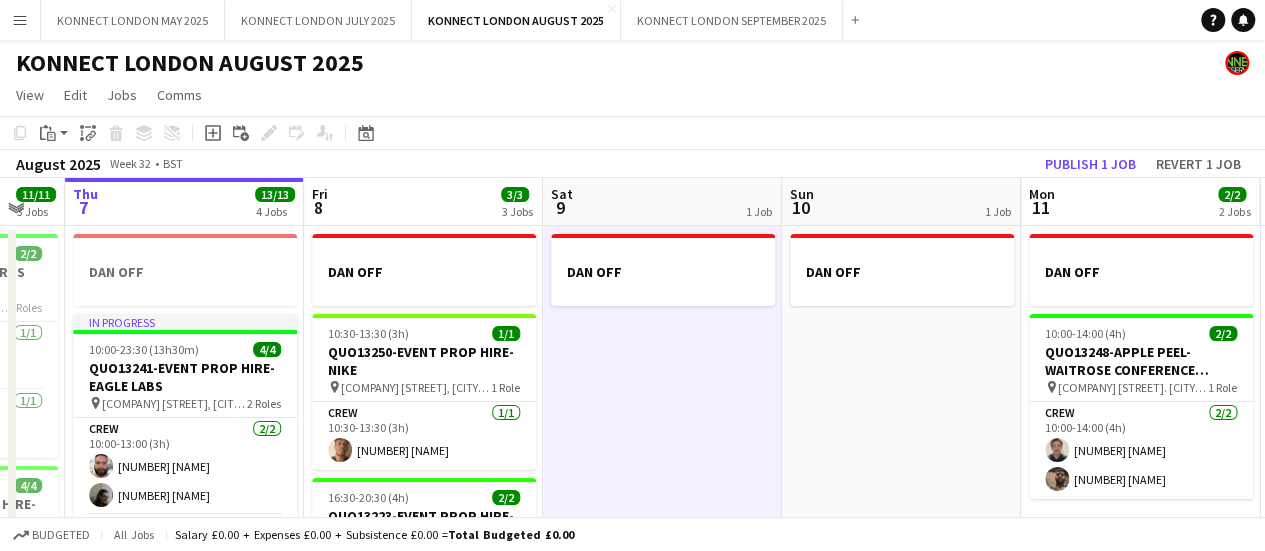 click on "DAN OFF" at bounding box center [662, 681] 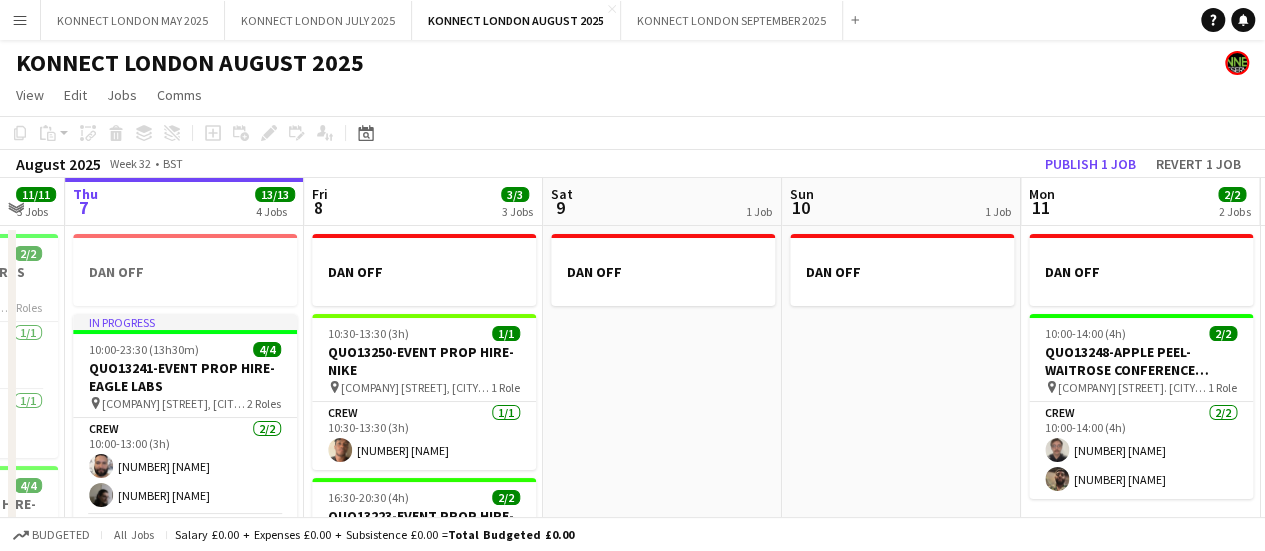 click on "DAN OFF" at bounding box center [662, 681] 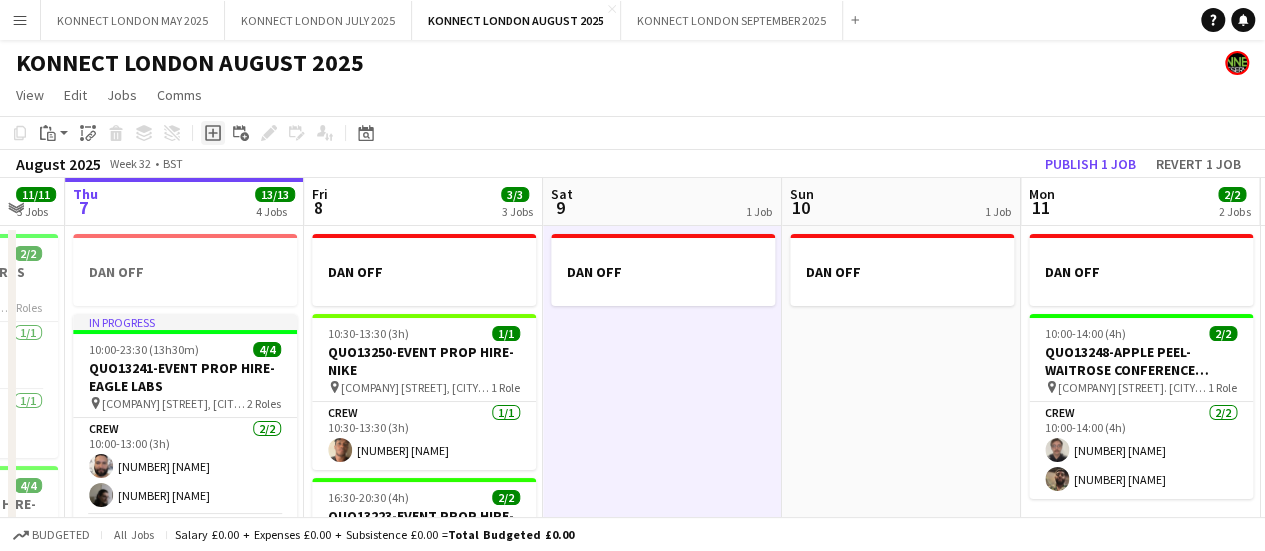 click 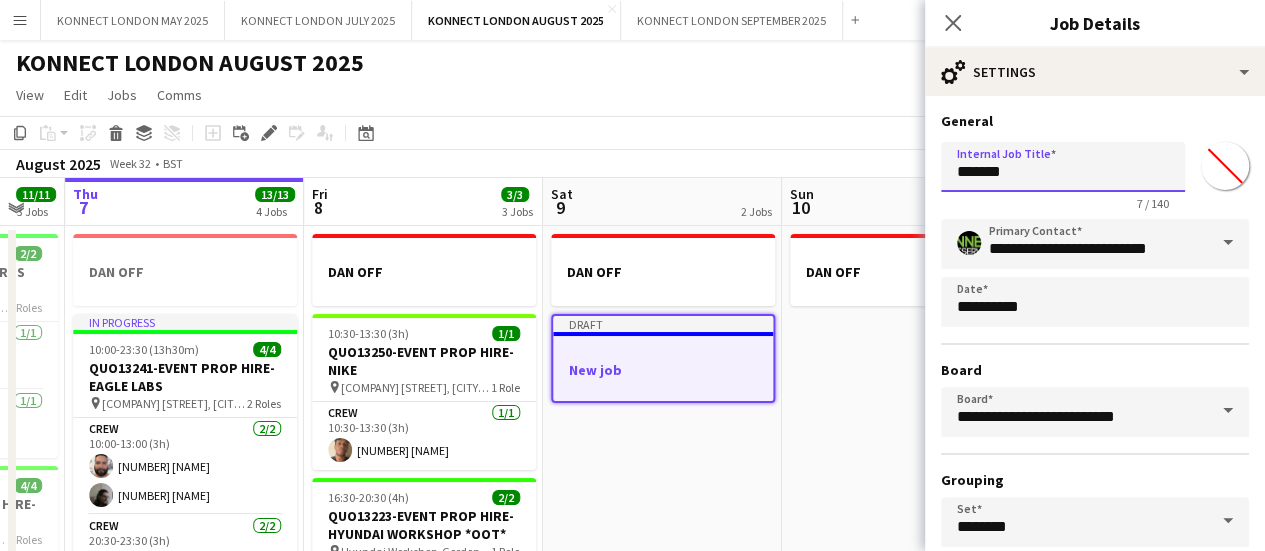 click on "*******" at bounding box center [1063, 167] 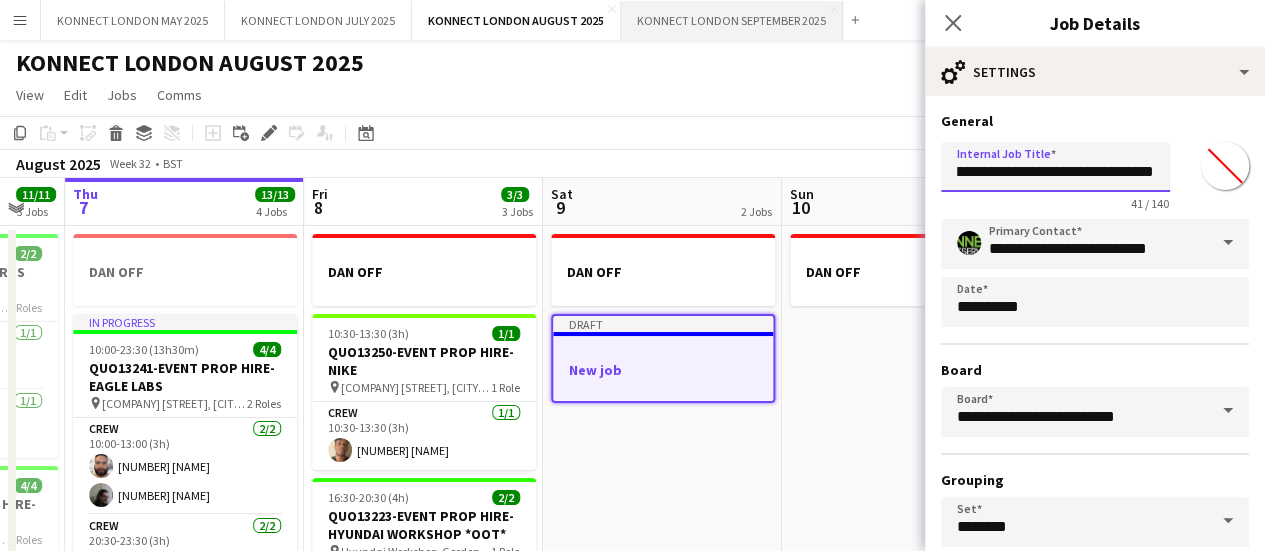 scroll, scrollTop: 0, scrollLeft: 144, axis: horizontal 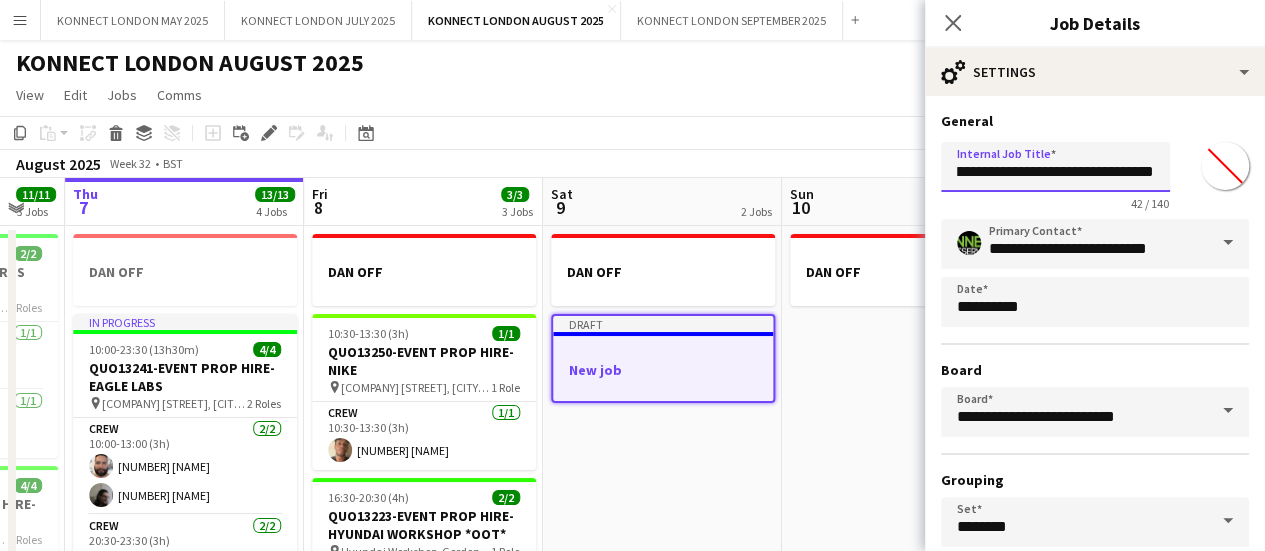 click on "**********" at bounding box center (1055, 167) 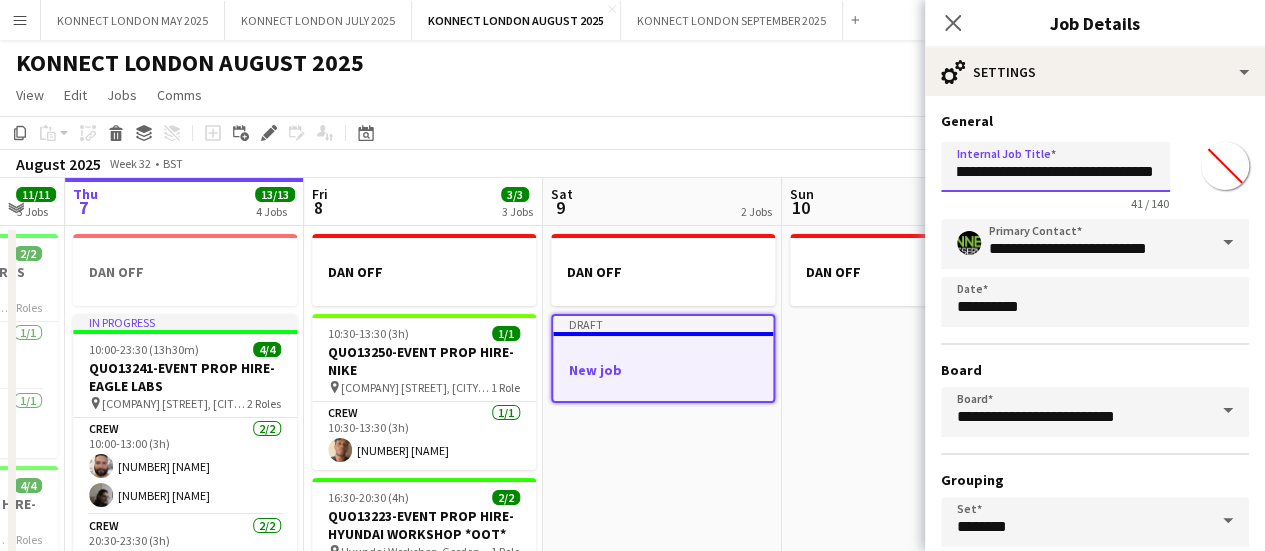 scroll, scrollTop: 0, scrollLeft: 134, axis: horizontal 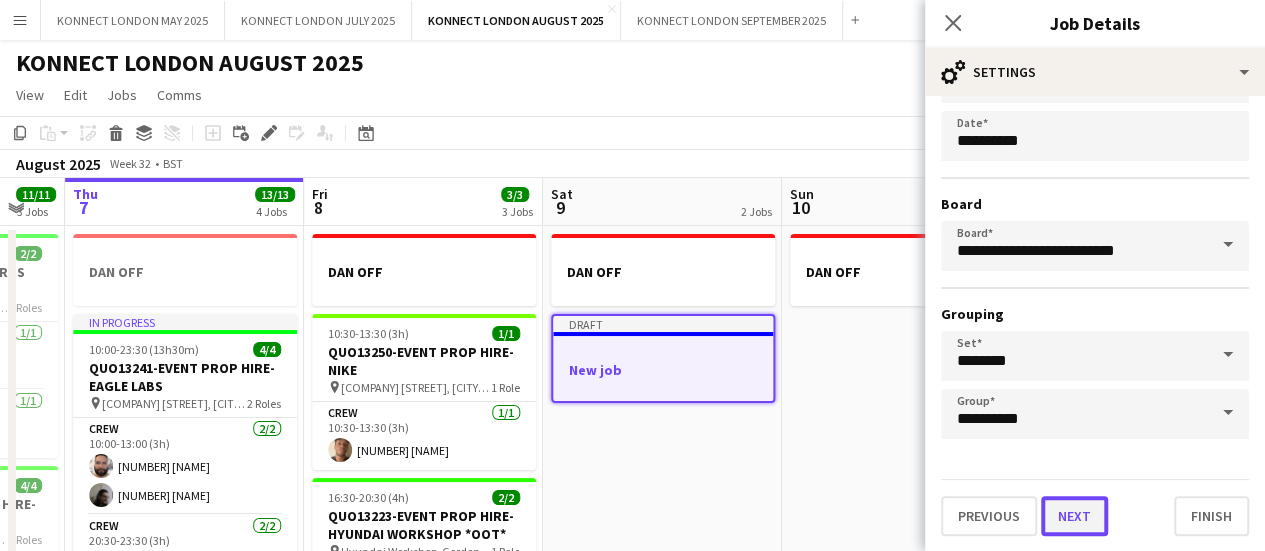 click on "Next" at bounding box center (1074, 516) 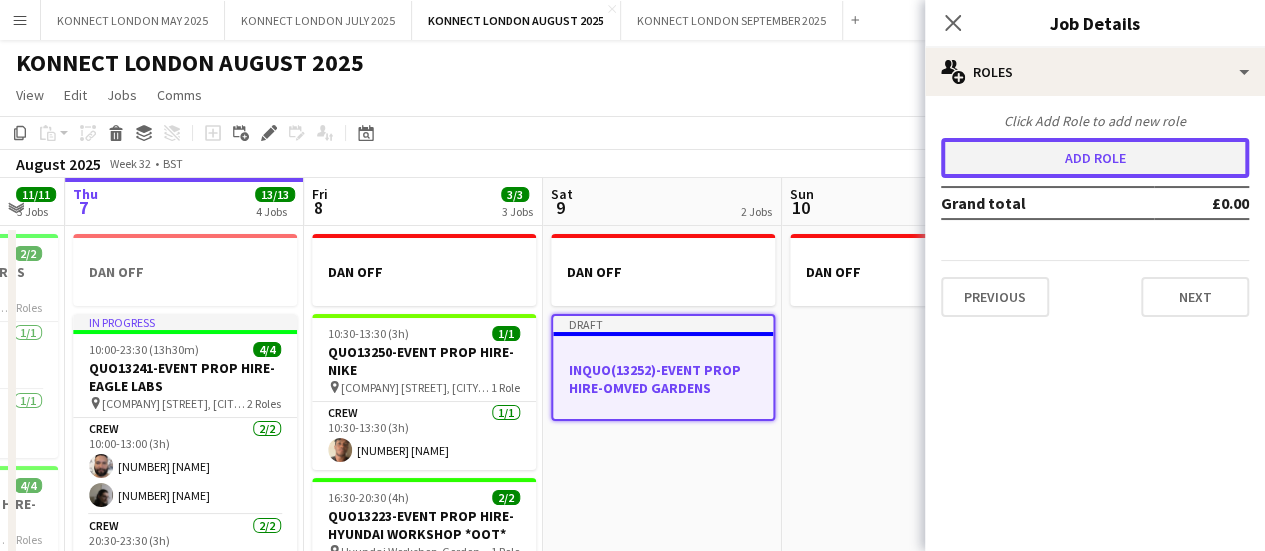 click on "Add role" at bounding box center [1095, 158] 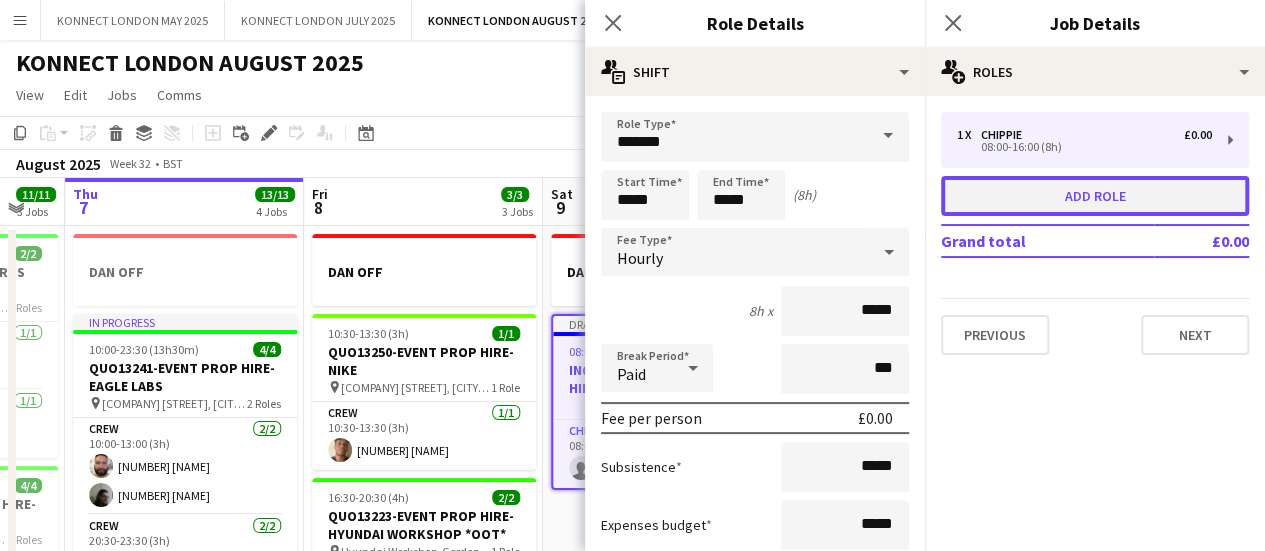 scroll, scrollTop: 0, scrollLeft: 0, axis: both 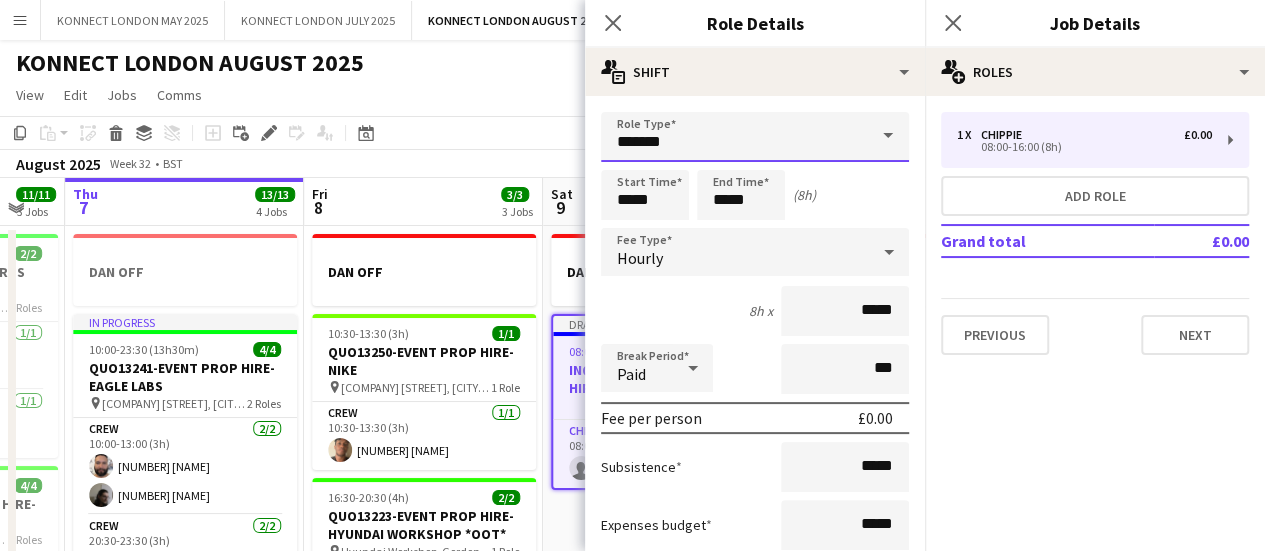 click on "*******" at bounding box center (755, 137) 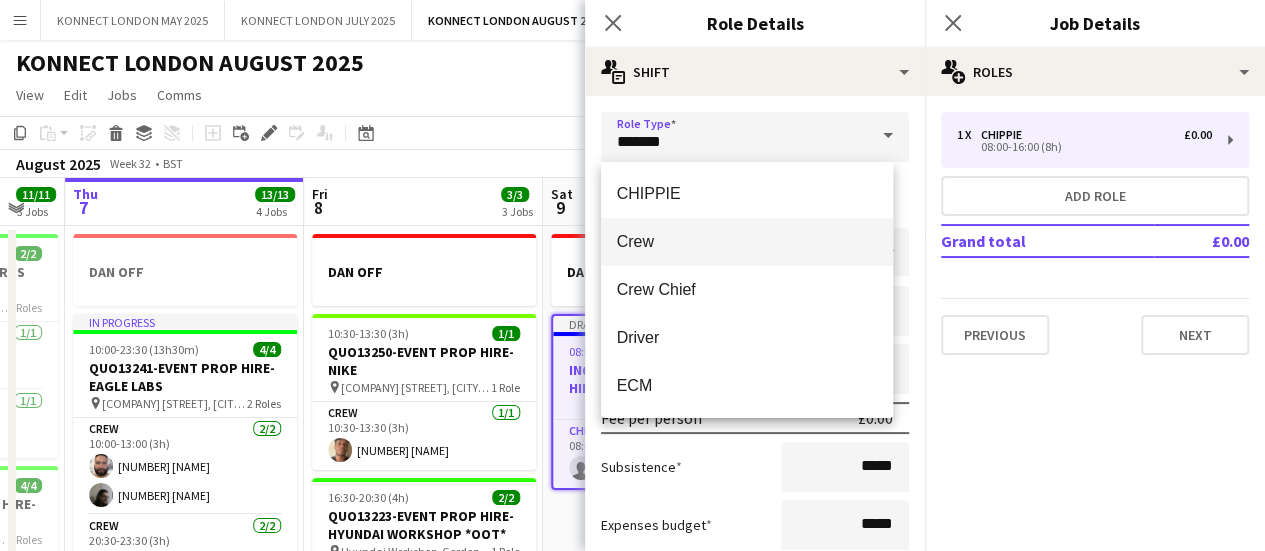 click on "Crew" at bounding box center (747, 241) 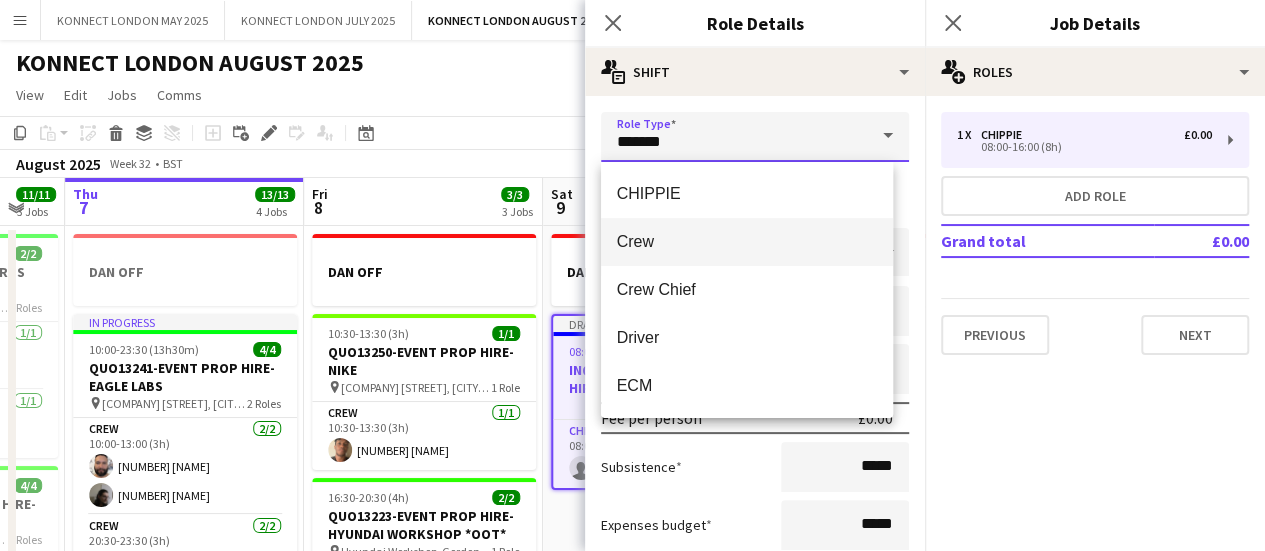 type on "****" 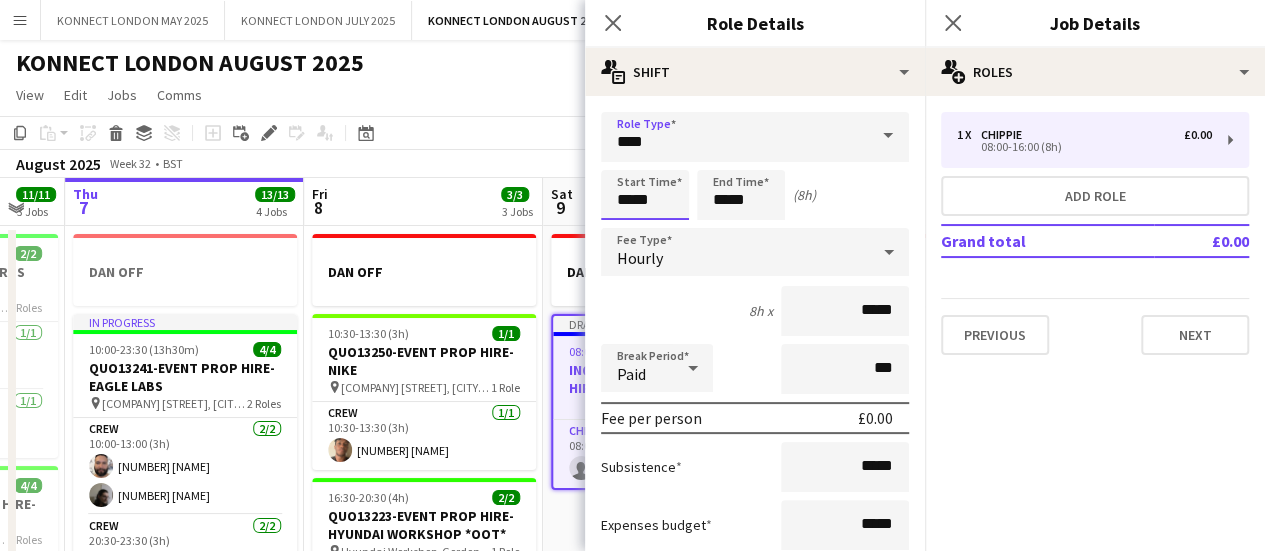 click on "*****" at bounding box center (645, 195) 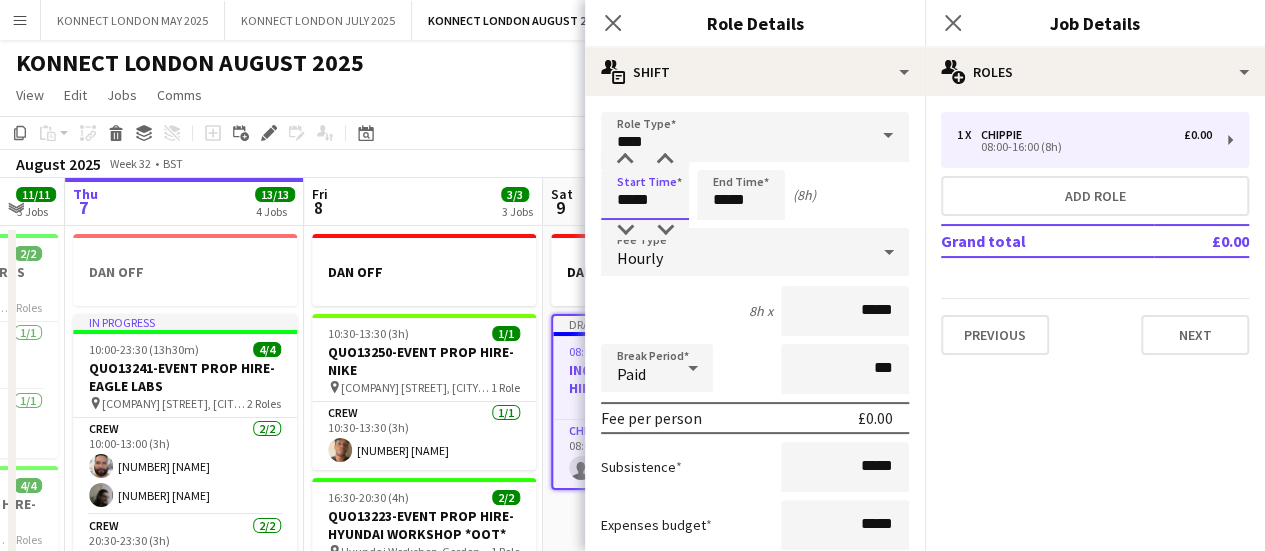 click on "*****" at bounding box center (645, 195) 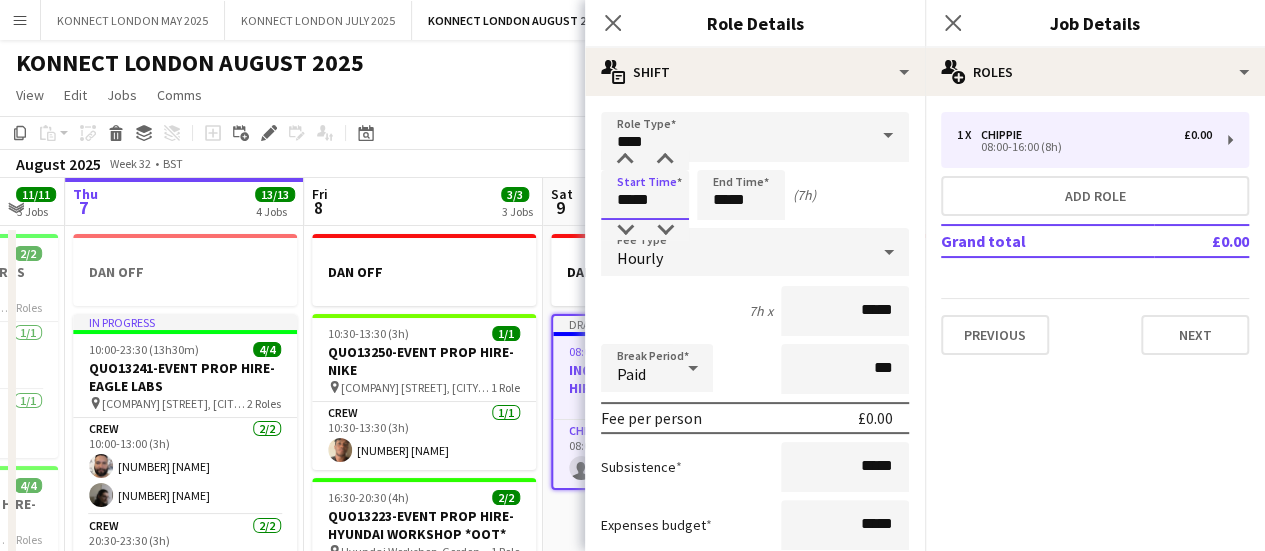 type on "*****" 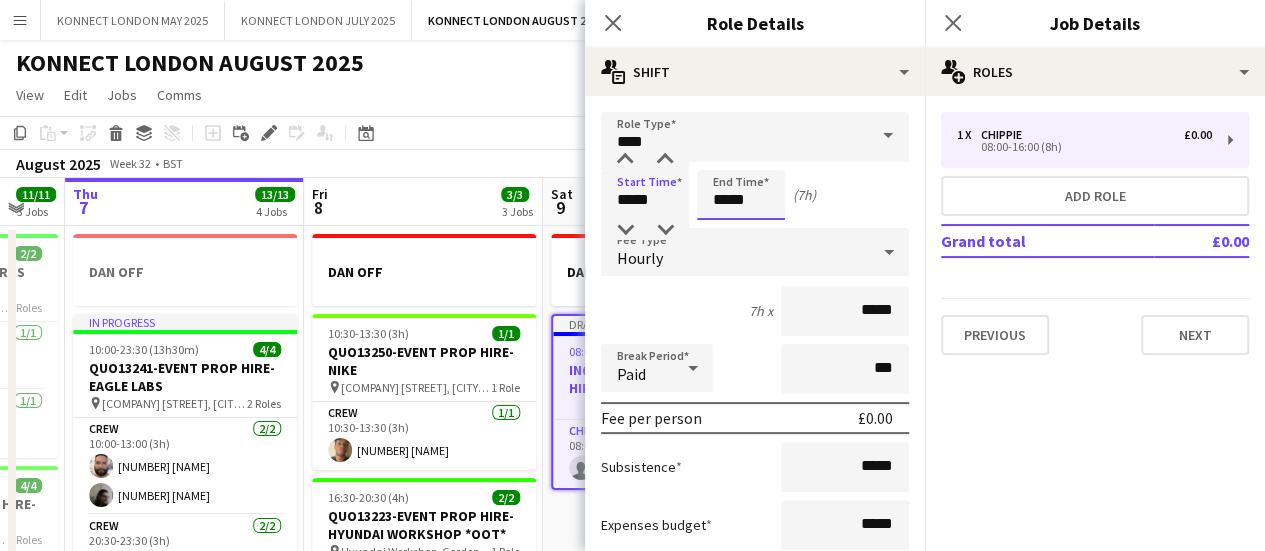 click on "*****" at bounding box center (741, 195) 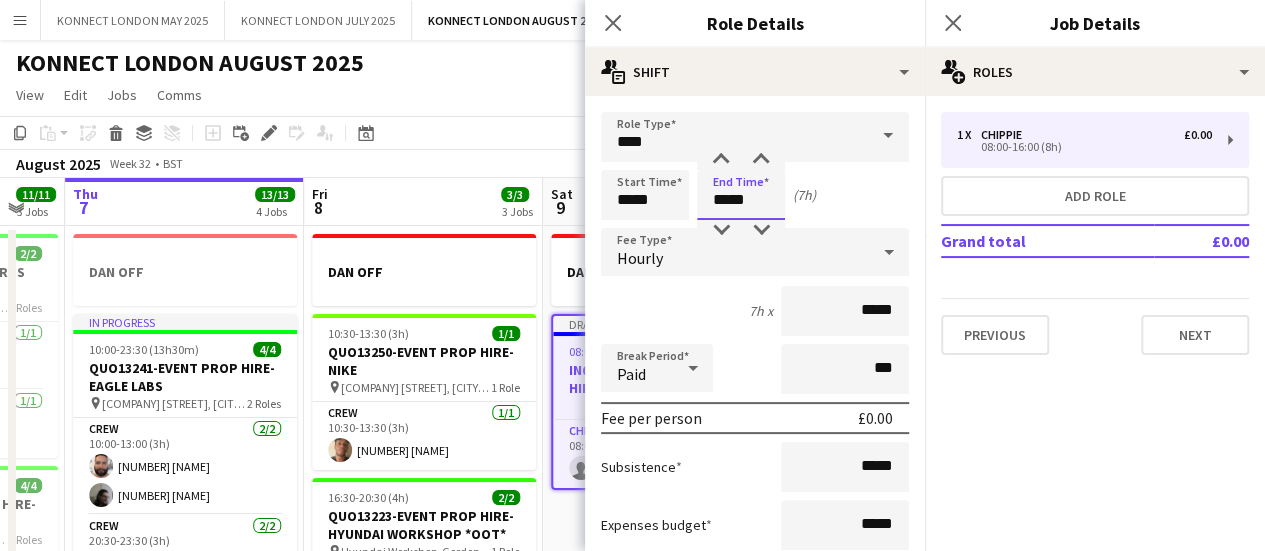 click on "*****" at bounding box center [741, 195] 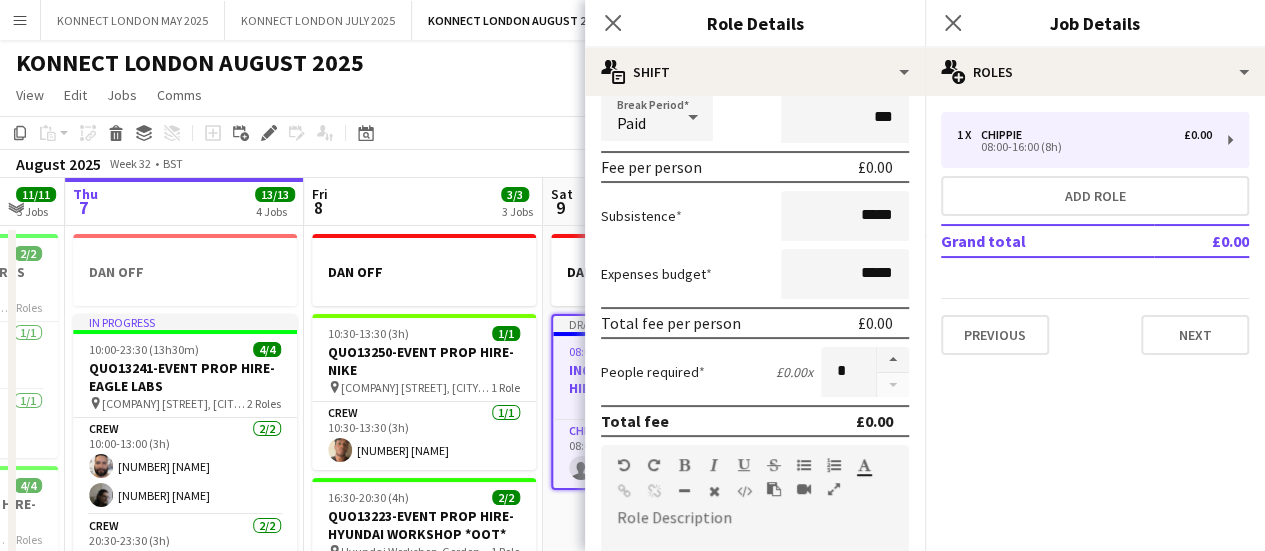 scroll, scrollTop: 252, scrollLeft: 0, axis: vertical 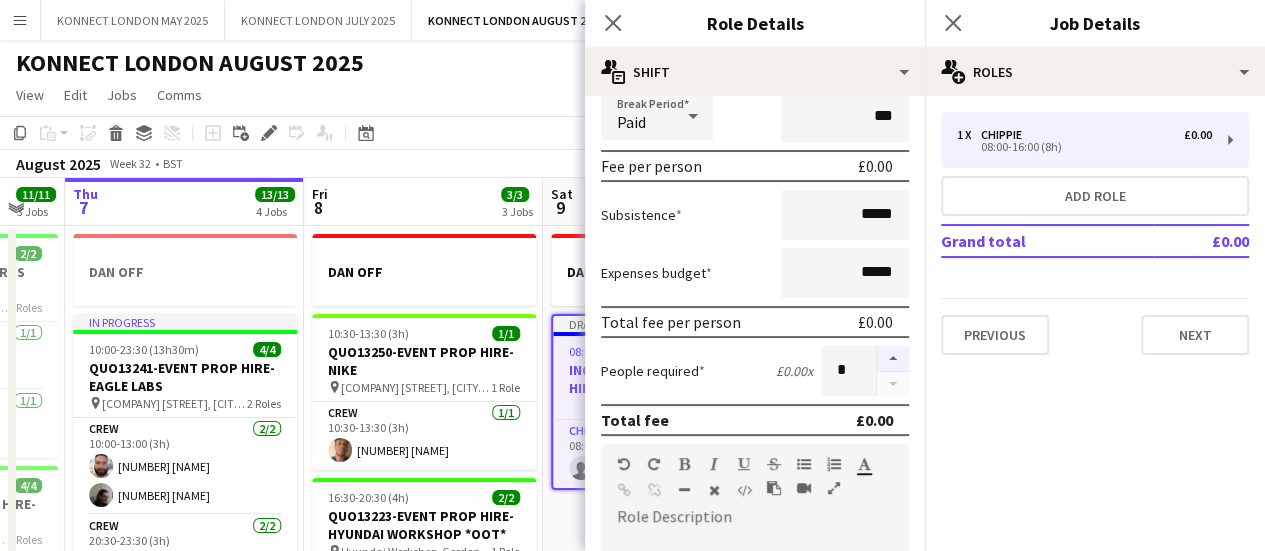 type on "*****" 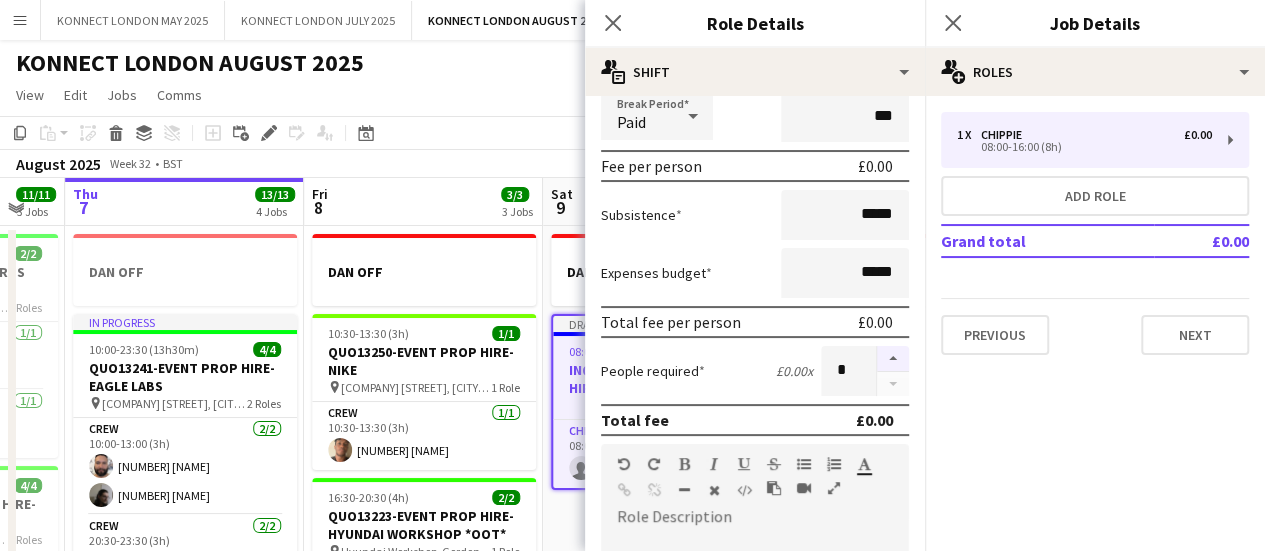 click at bounding box center (893, 359) 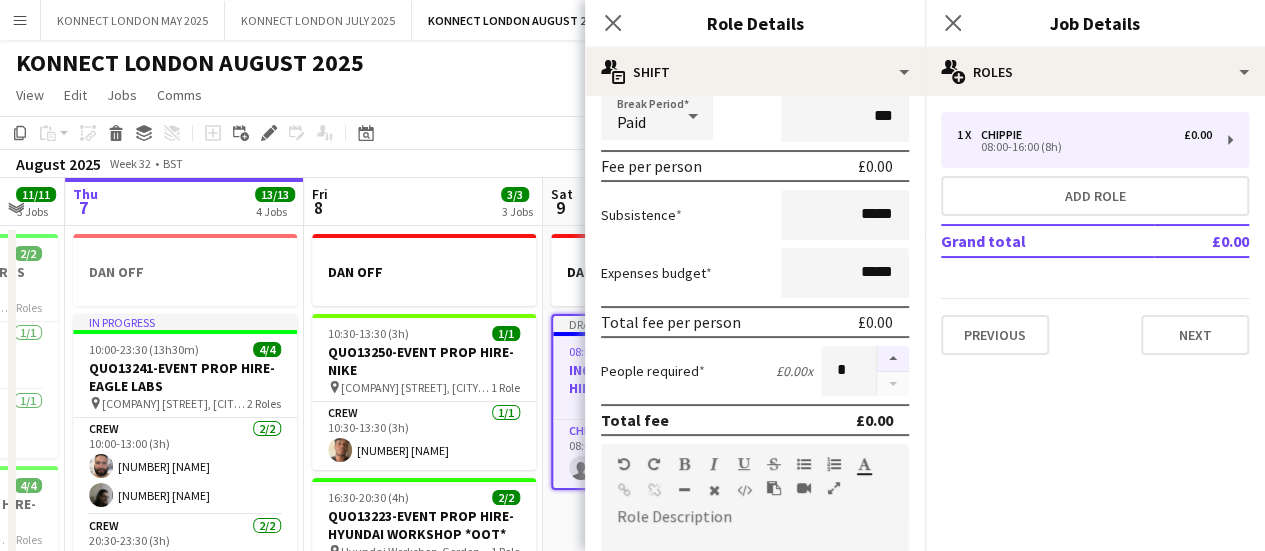 type on "*" 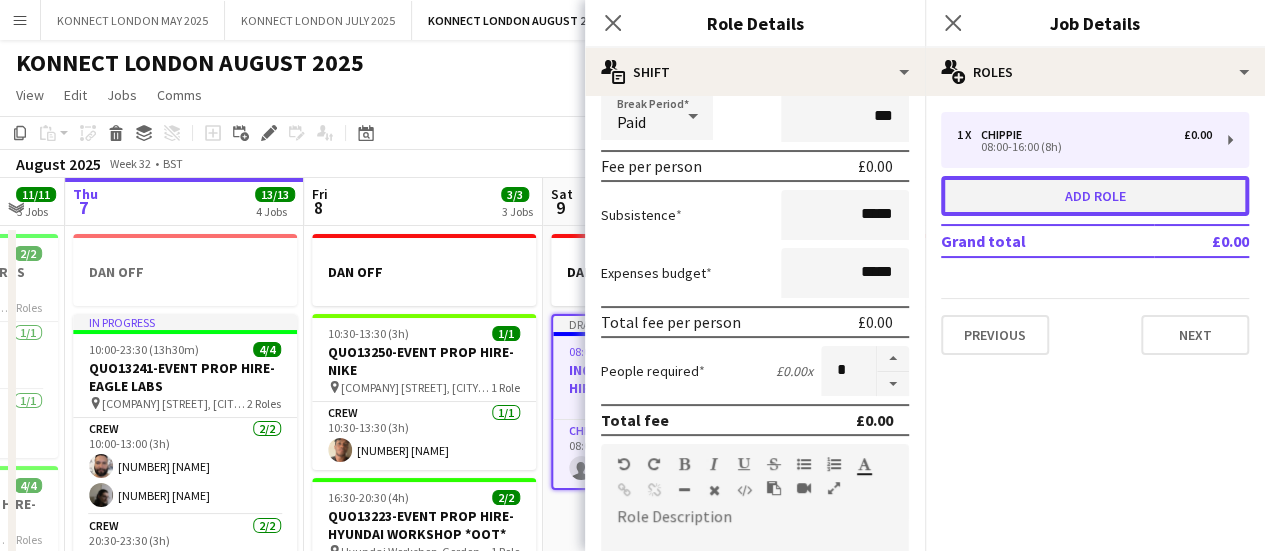 click on "Add role" at bounding box center (1095, 196) 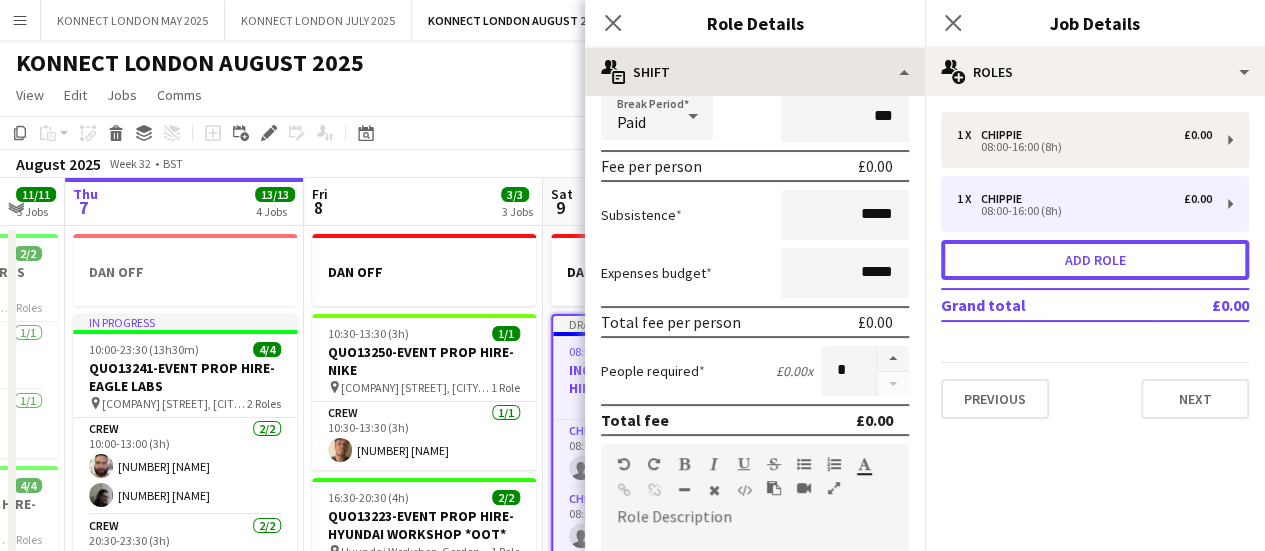 type on "*******" 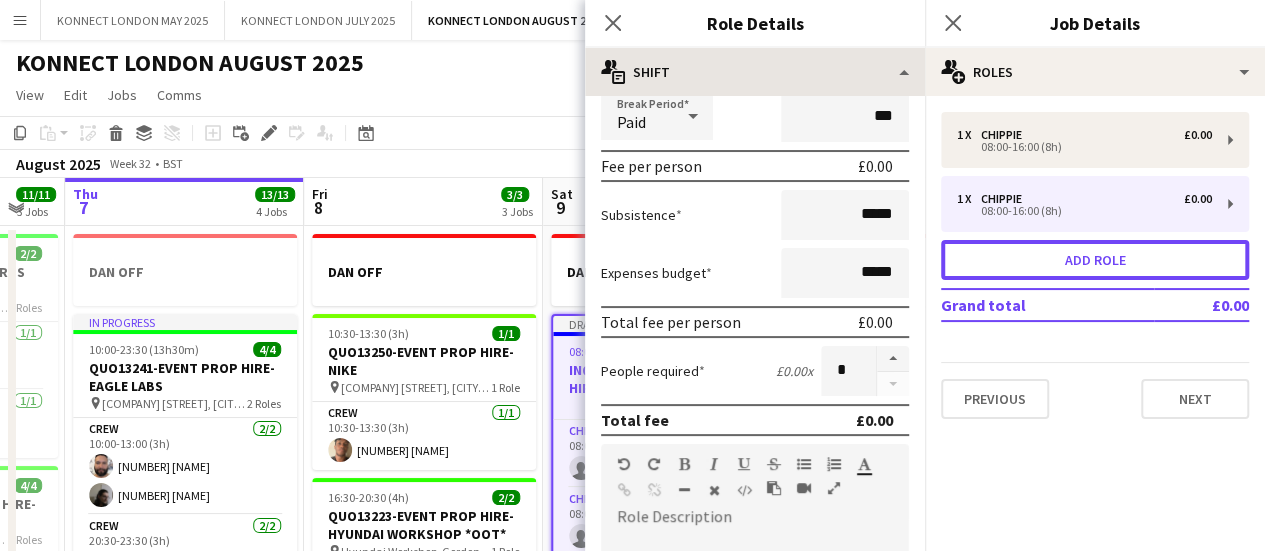 type on "*****" 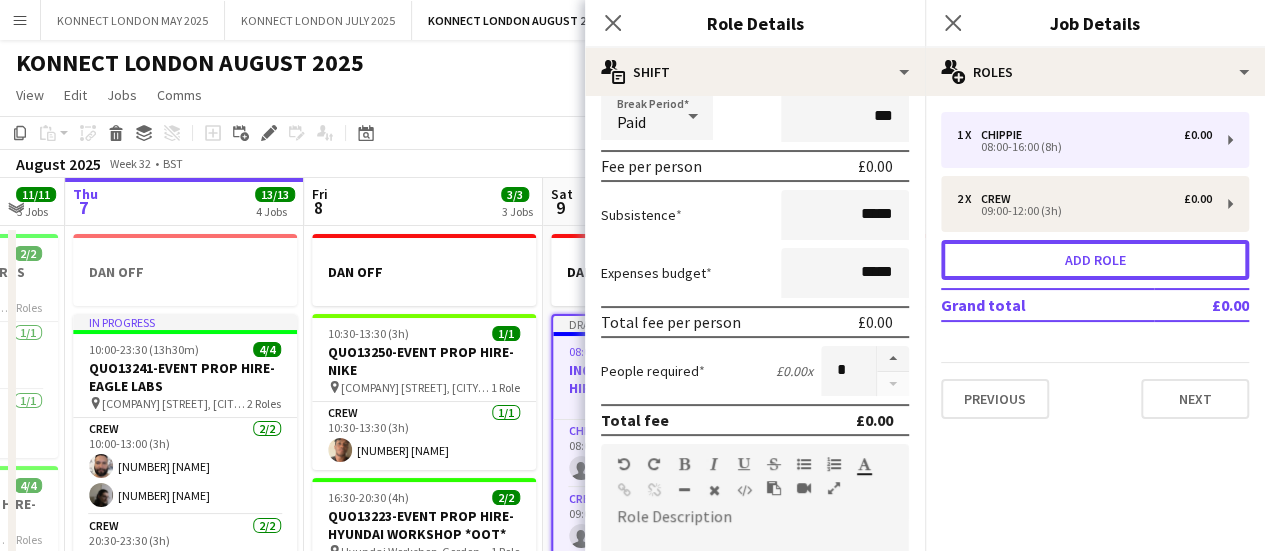 scroll, scrollTop: 0, scrollLeft: 0, axis: both 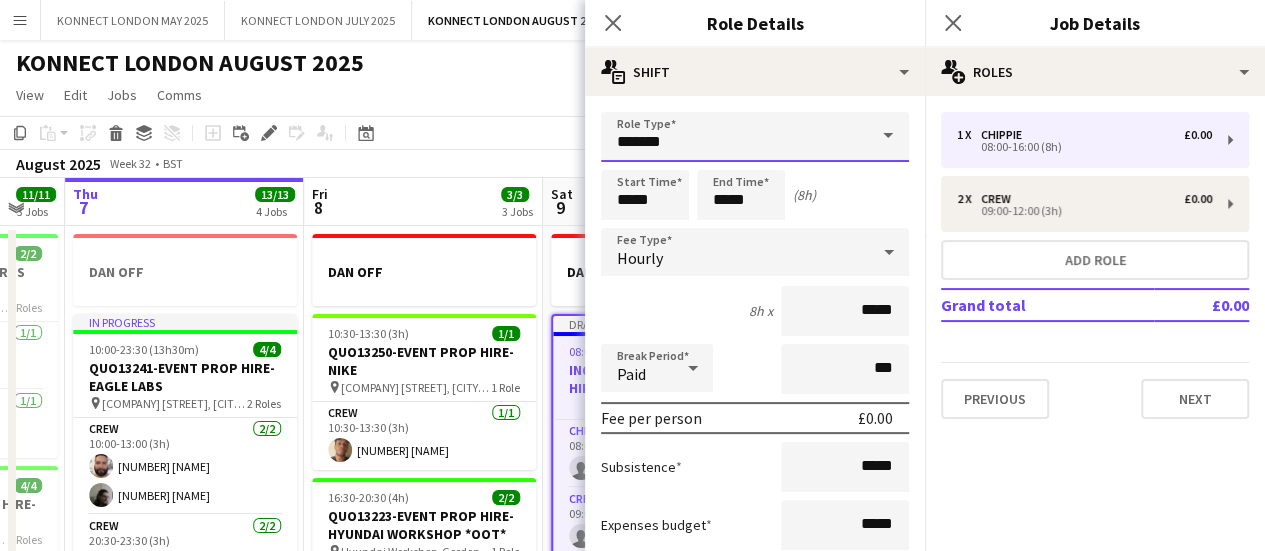 click on "*******" at bounding box center (755, 137) 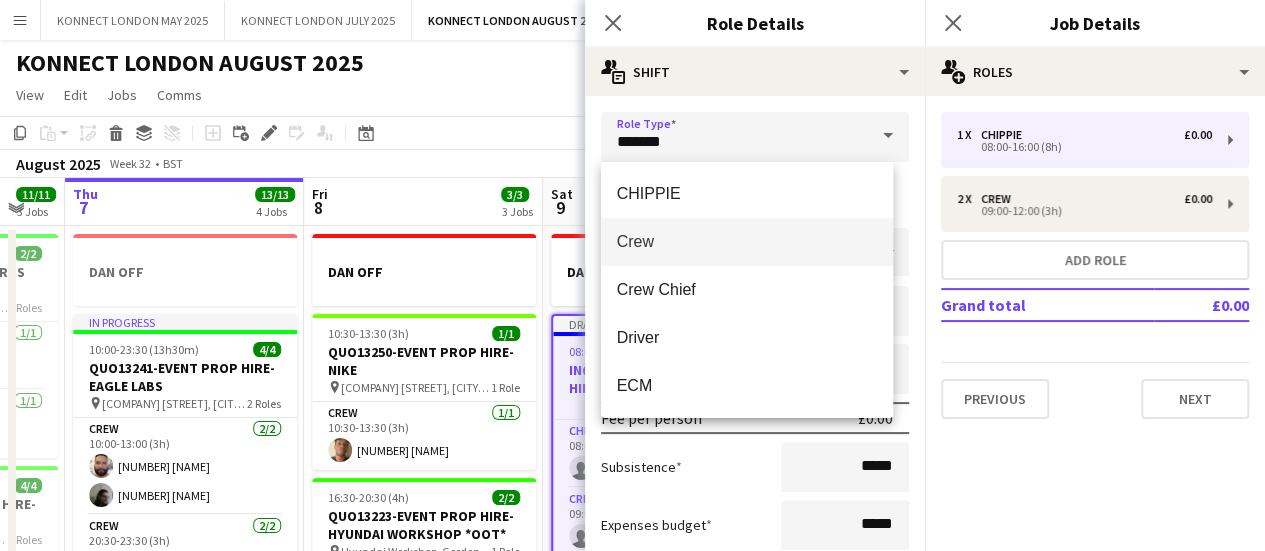 click on "Crew" at bounding box center [747, 242] 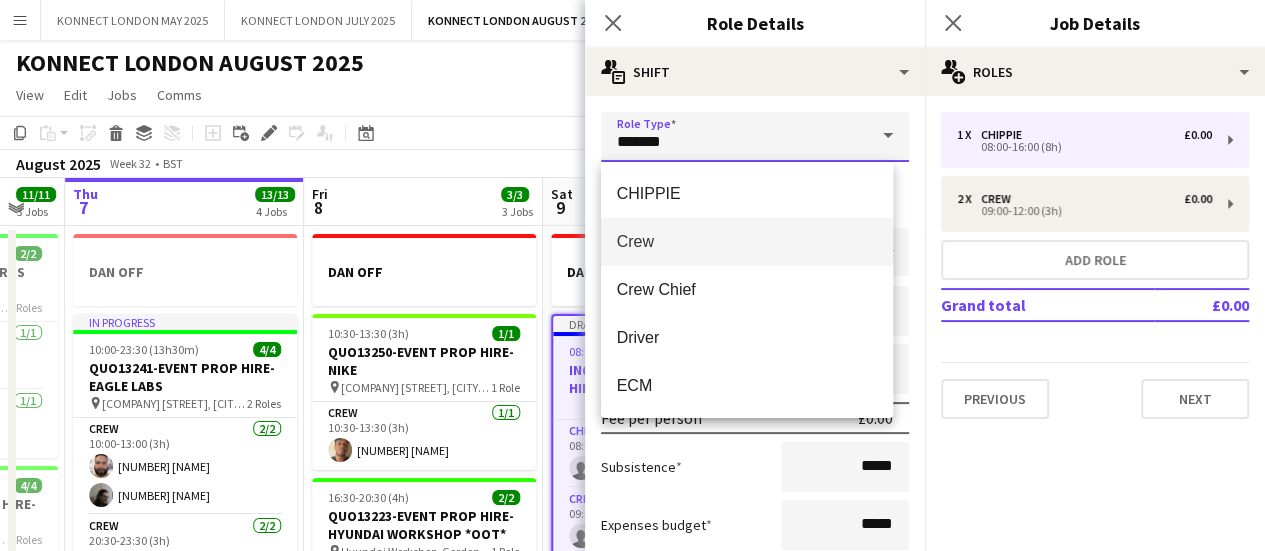 type on "****" 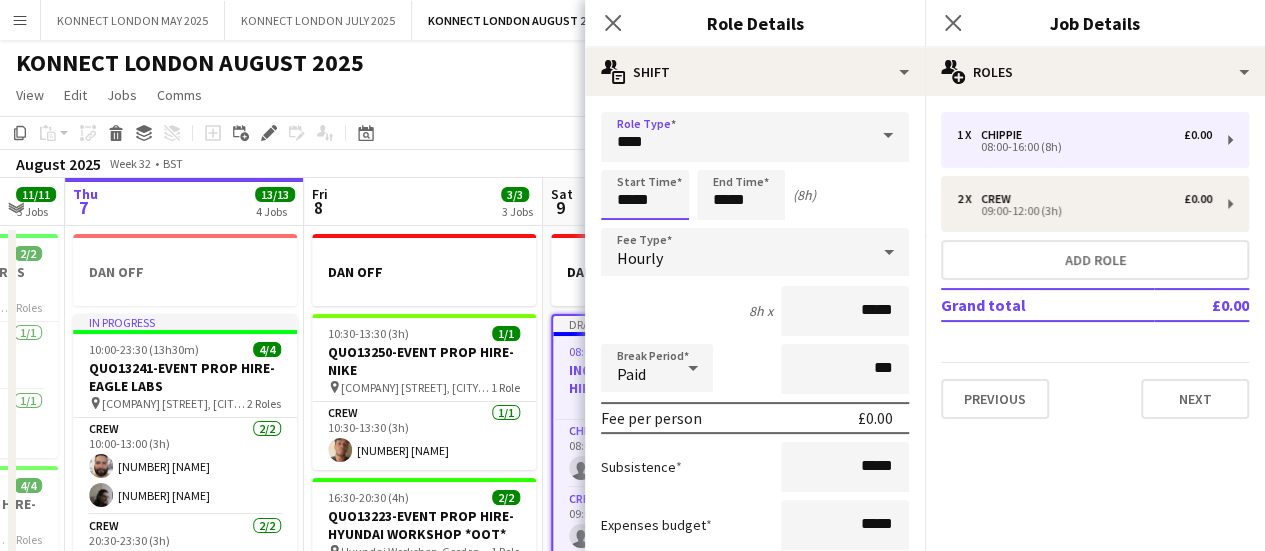 click on "*****" at bounding box center [645, 195] 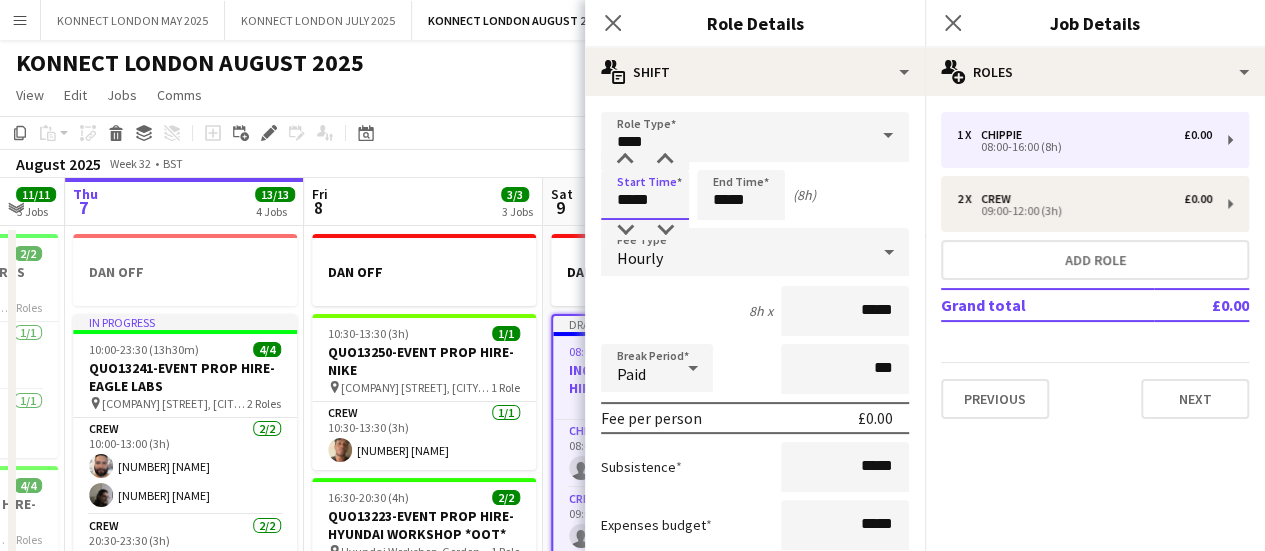 click on "*****" at bounding box center (645, 195) 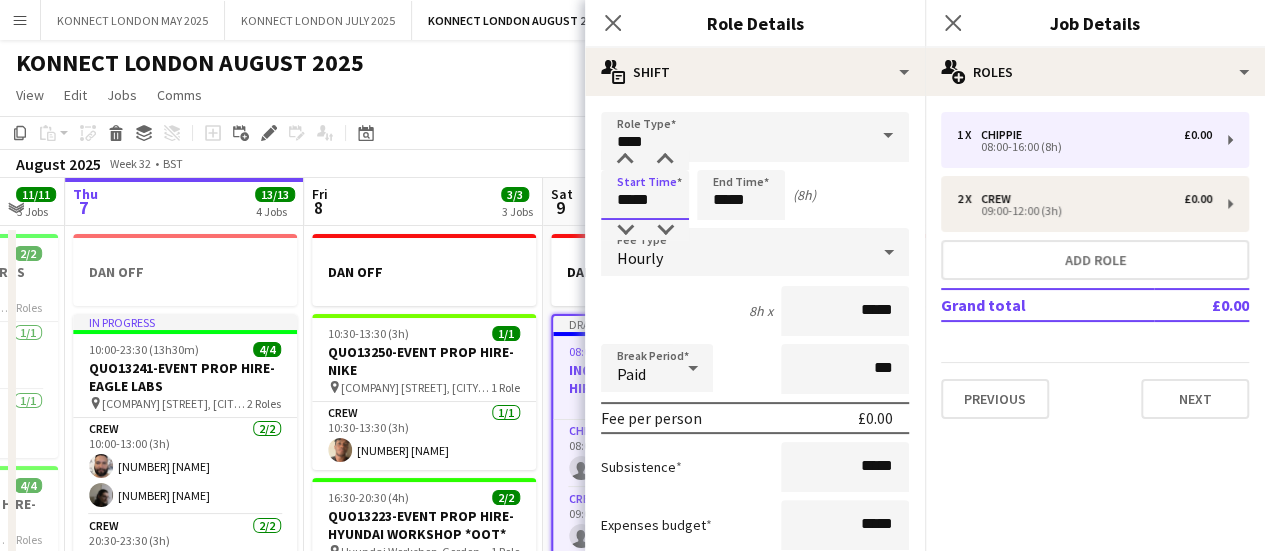 click on "*****" at bounding box center (645, 195) 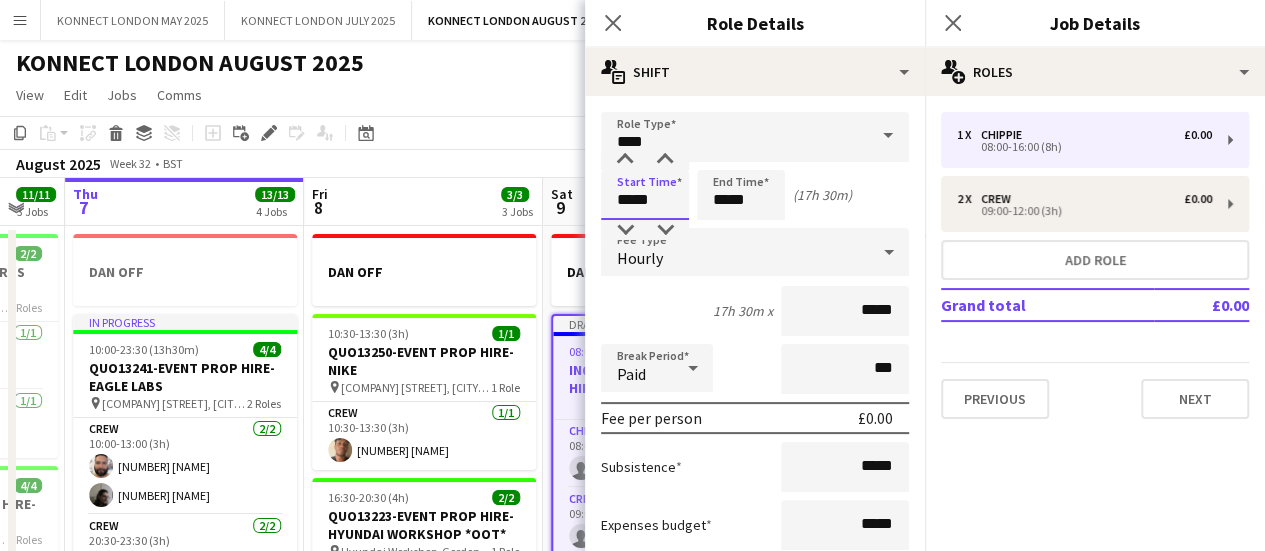 type on "*****" 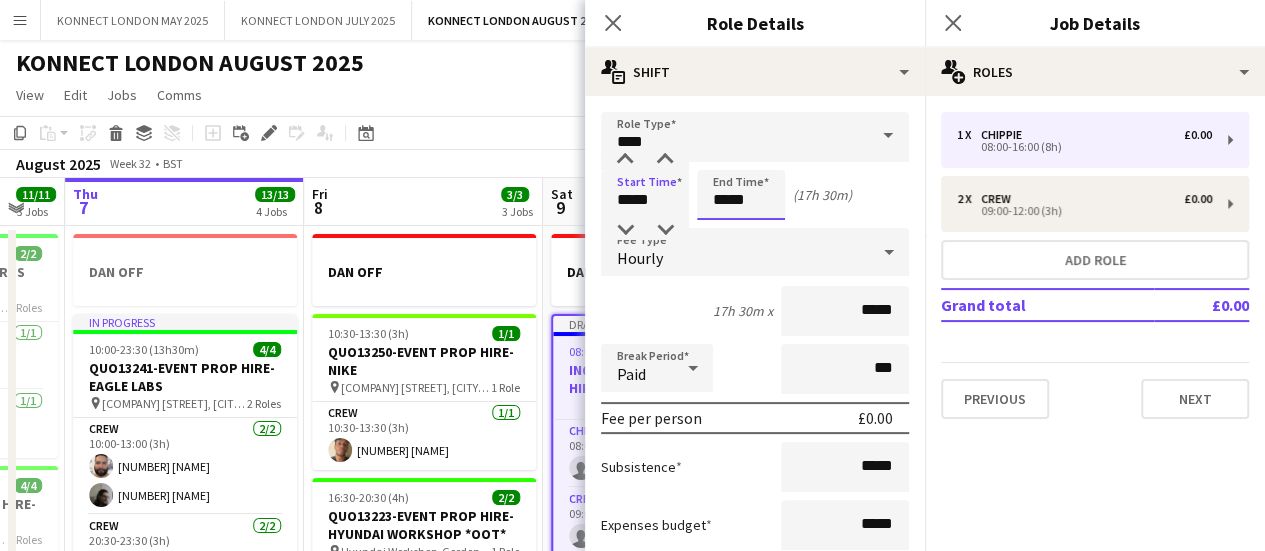 click on "*****" at bounding box center [741, 195] 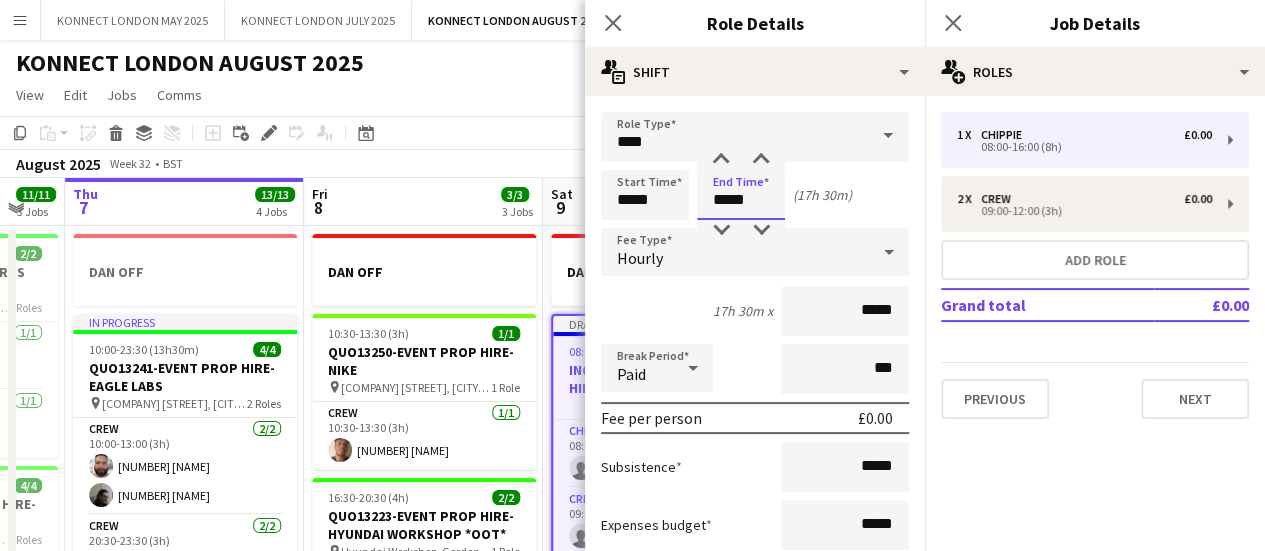 click on "*****" at bounding box center (741, 195) 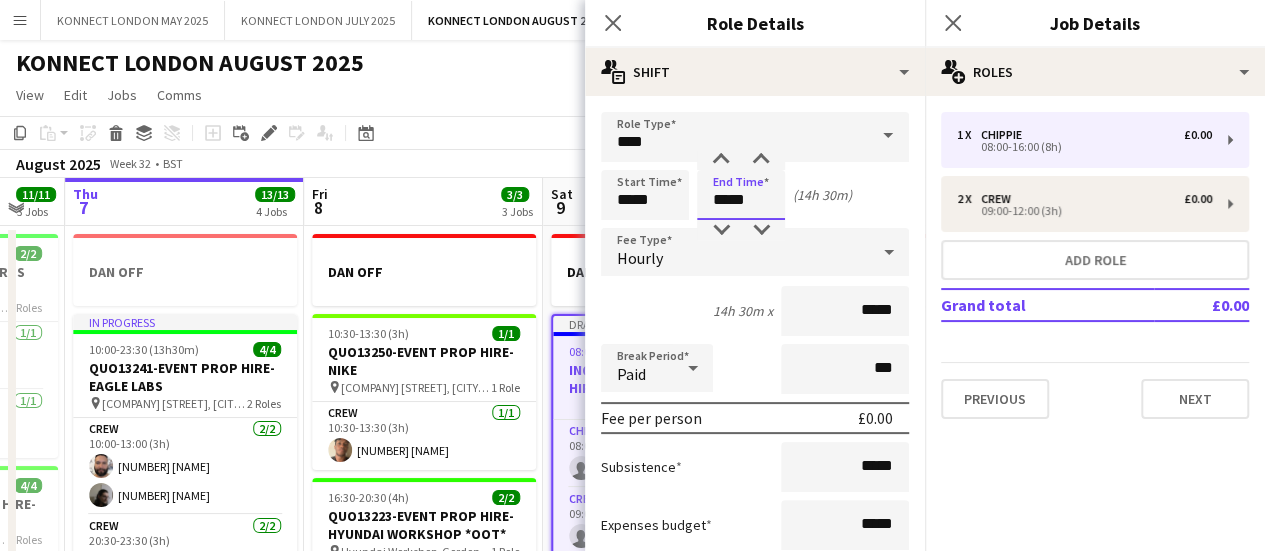 type on "*****" 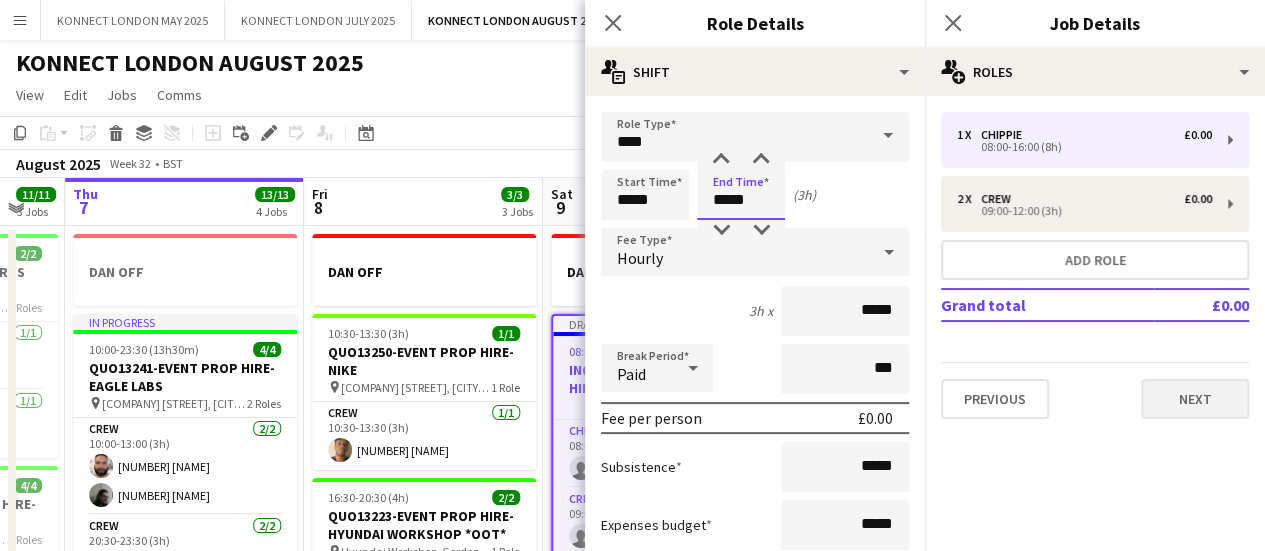 type on "*****" 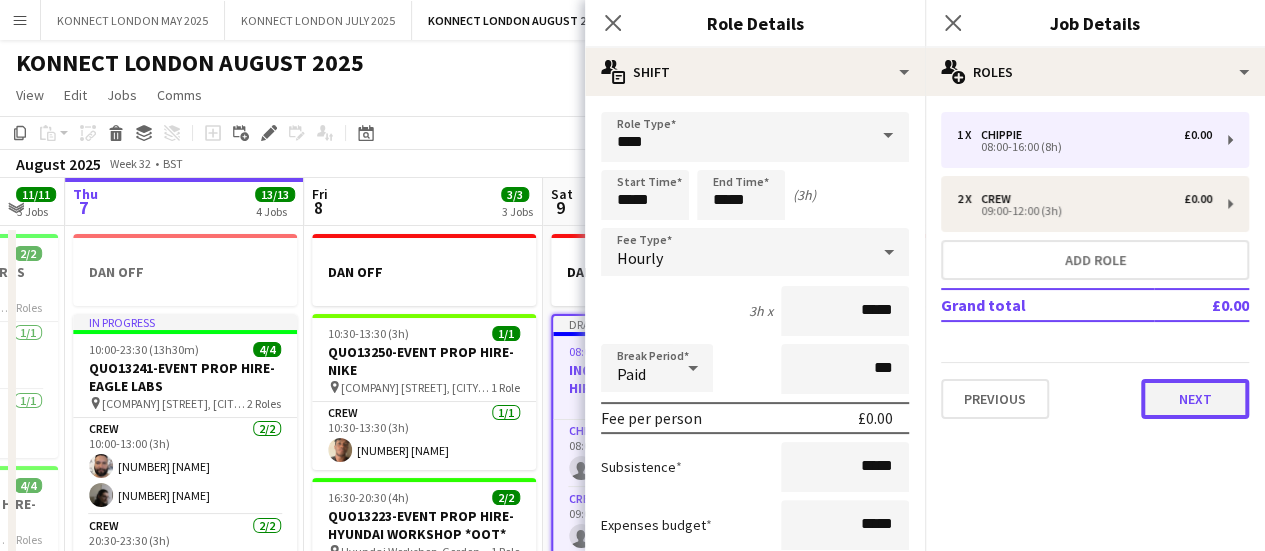 click on "Next" at bounding box center (1195, 399) 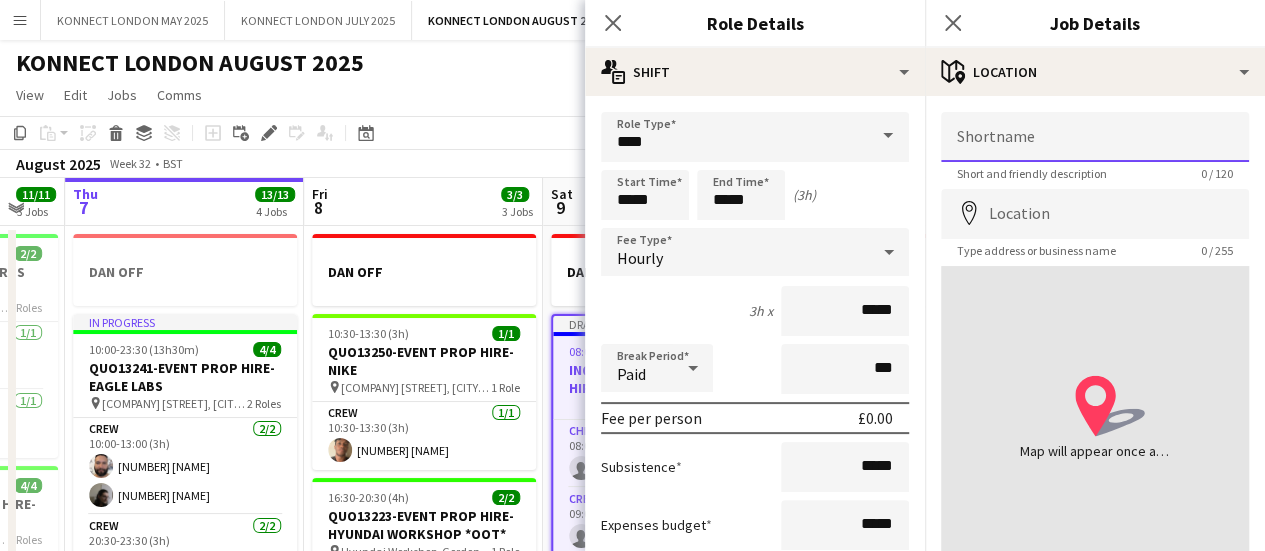 click on "Shortname" at bounding box center [1095, 137] 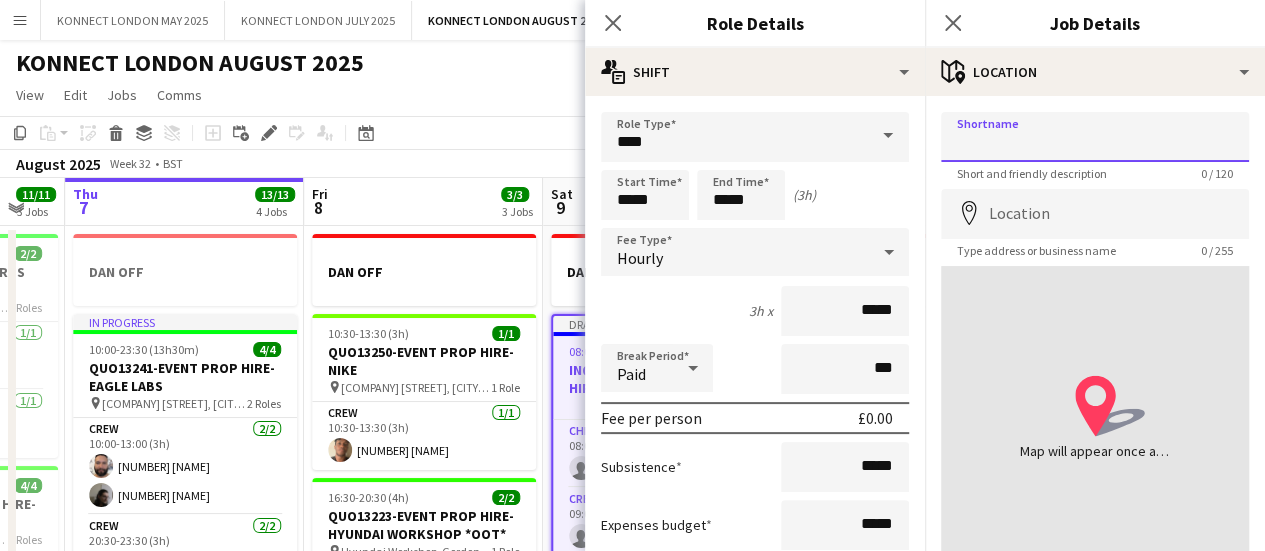 paste on "**********" 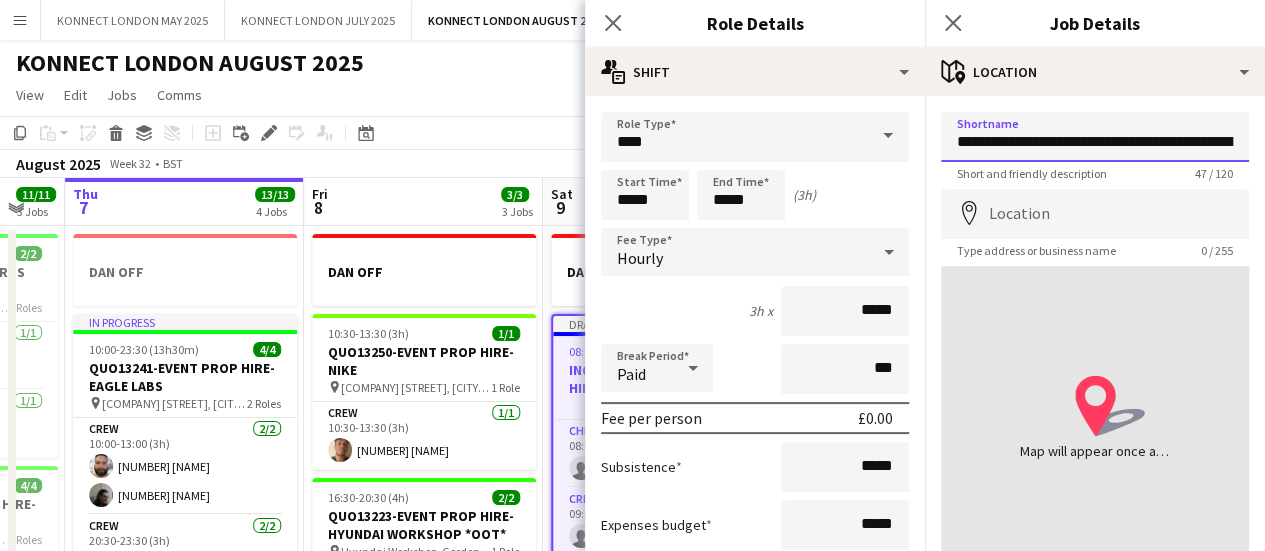 scroll, scrollTop: 0, scrollLeft: 78, axis: horizontal 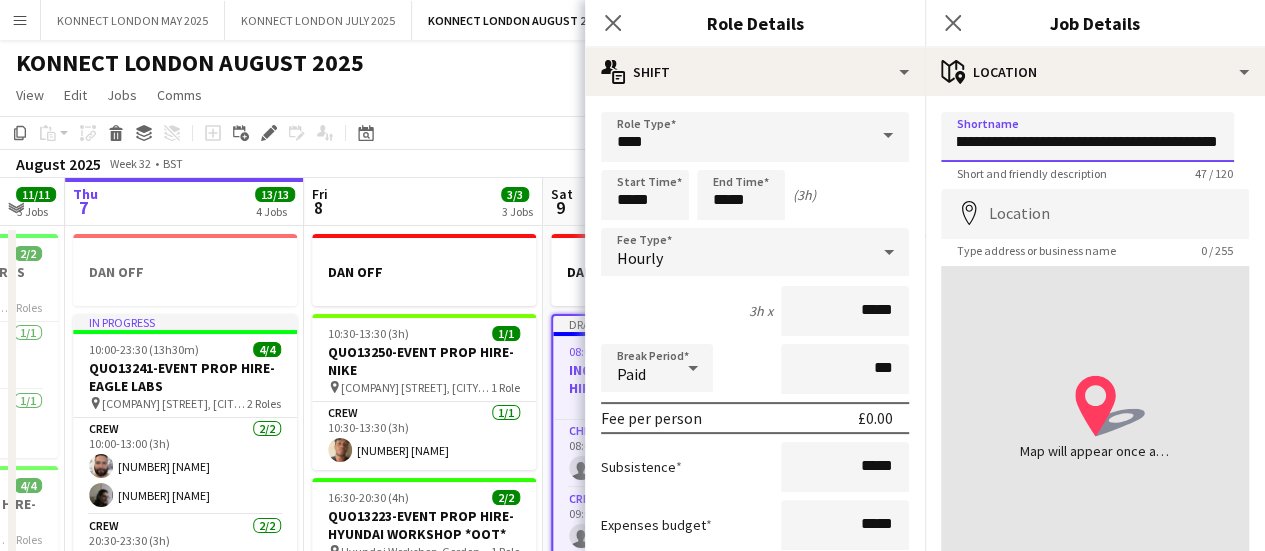 type on "**********" 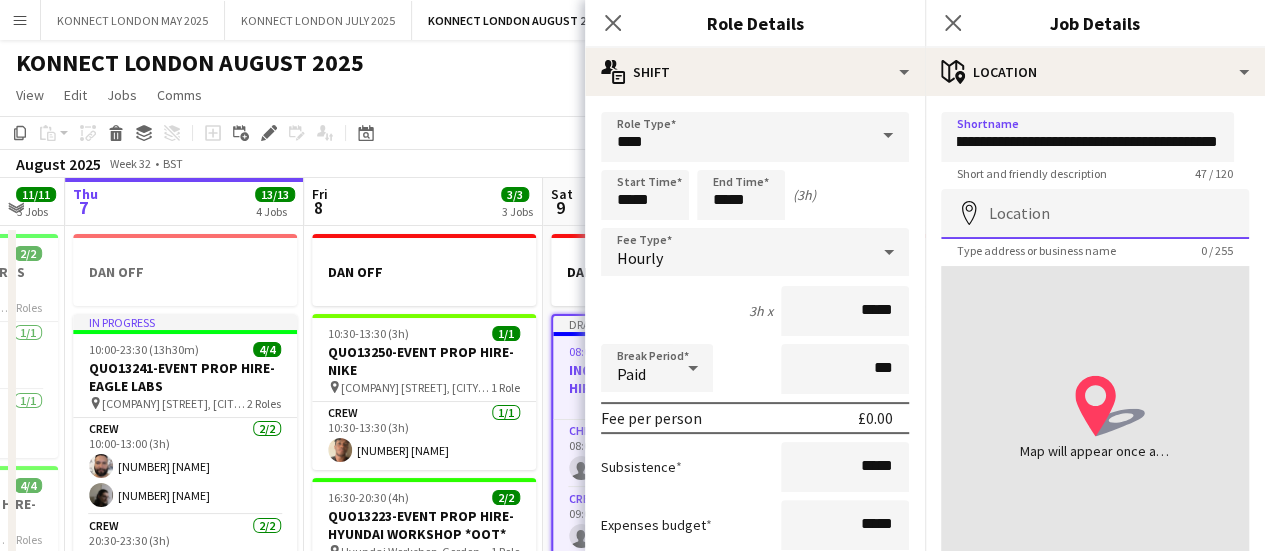 click on "Location" at bounding box center [1095, 214] 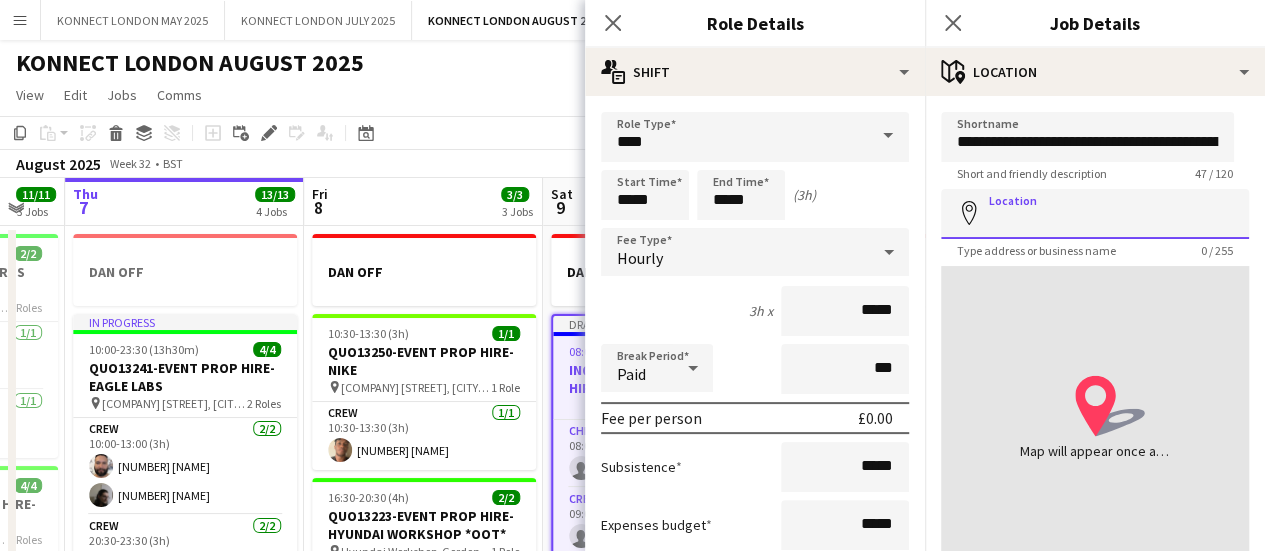 paste on "**********" 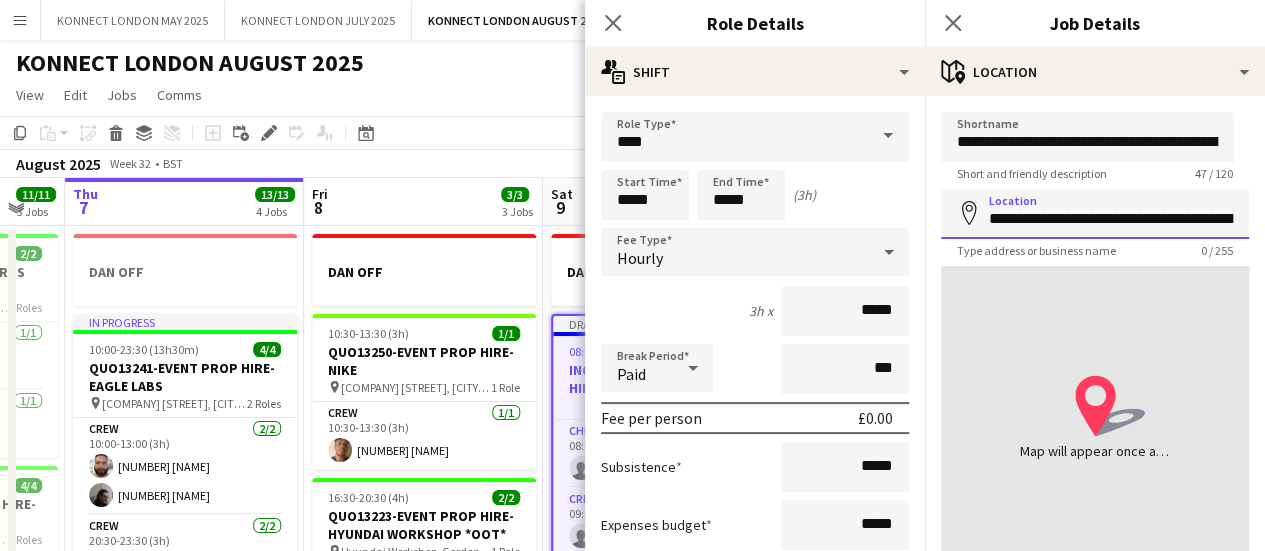 scroll, scrollTop: 0, scrollLeft: 110, axis: horizontal 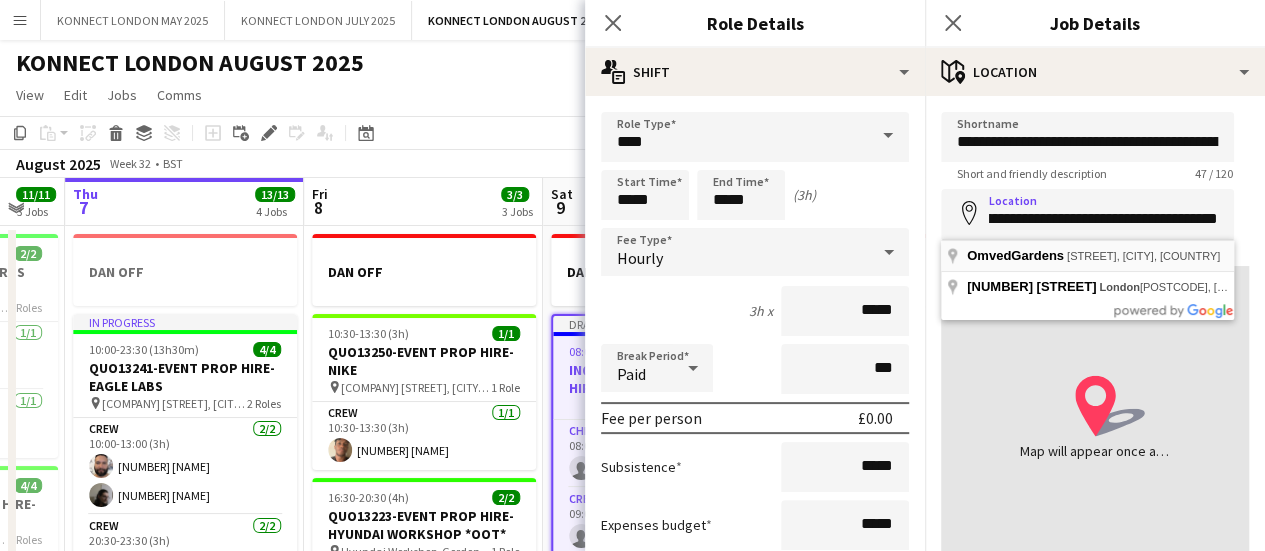 type on "**********" 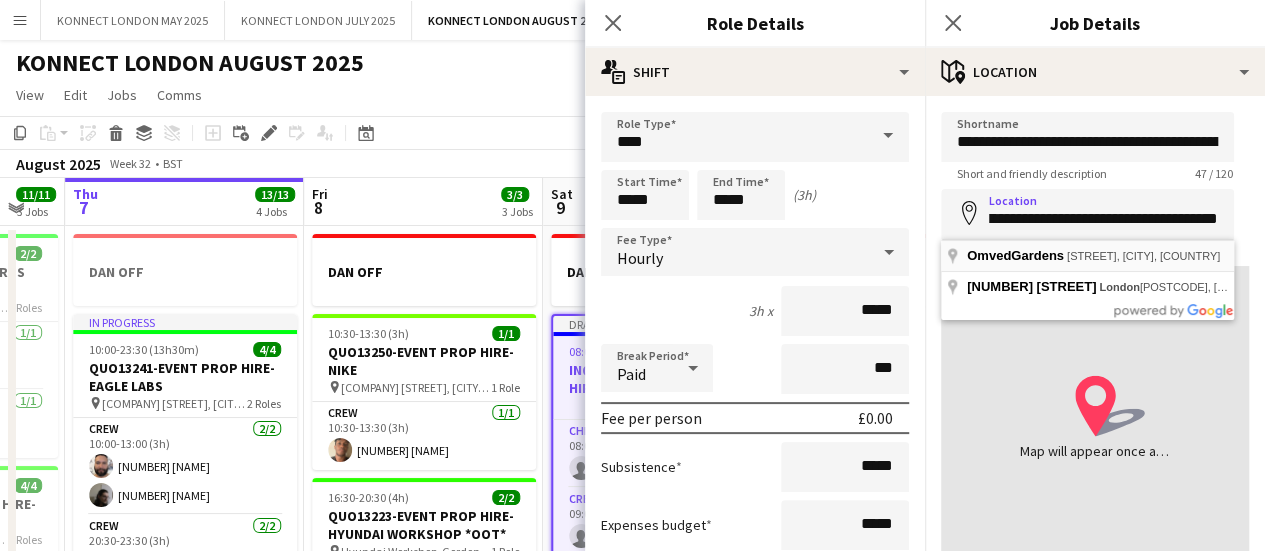 scroll, scrollTop: 0, scrollLeft: 0, axis: both 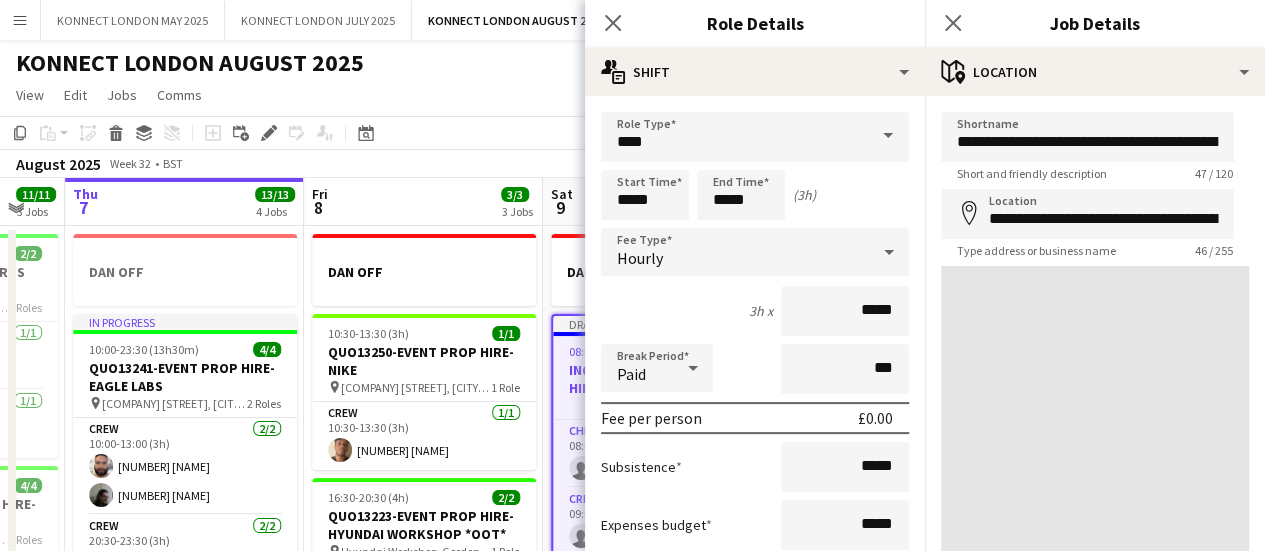 click on "Copy
Paste
Paste   Ctrl+V Paste with crew  Ctrl+Shift+V
Paste linked Job
Delete
Group
Ungroup
Add job
Add linked Job
Edit
Edit linked Job
Applicants
Date picker
AUG 2025 AUG 2025 Monday M Tuesday T Wednesday W Thursday T Friday F Saturday S Sunday S  AUG   1   2   3   4   5   6   7   8   9   10   11   12   13   14   15   16   17   18   19   20   21   22   23   24   25   26   27   28   29   30   31
Comparison range
Comparison range
Today" 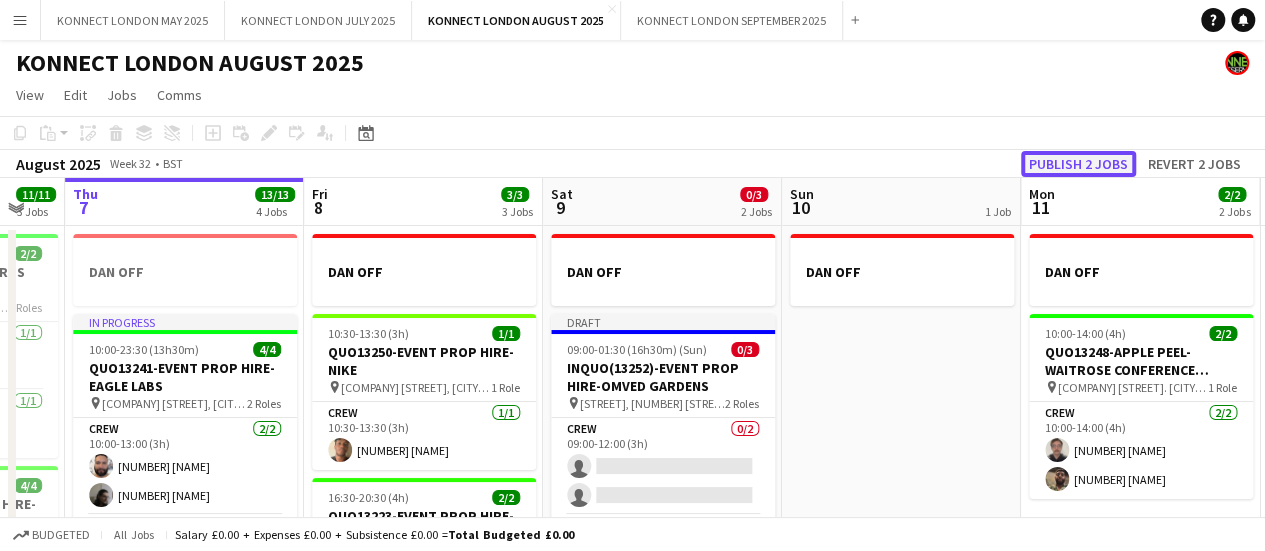 click on "Publish 2 jobs" 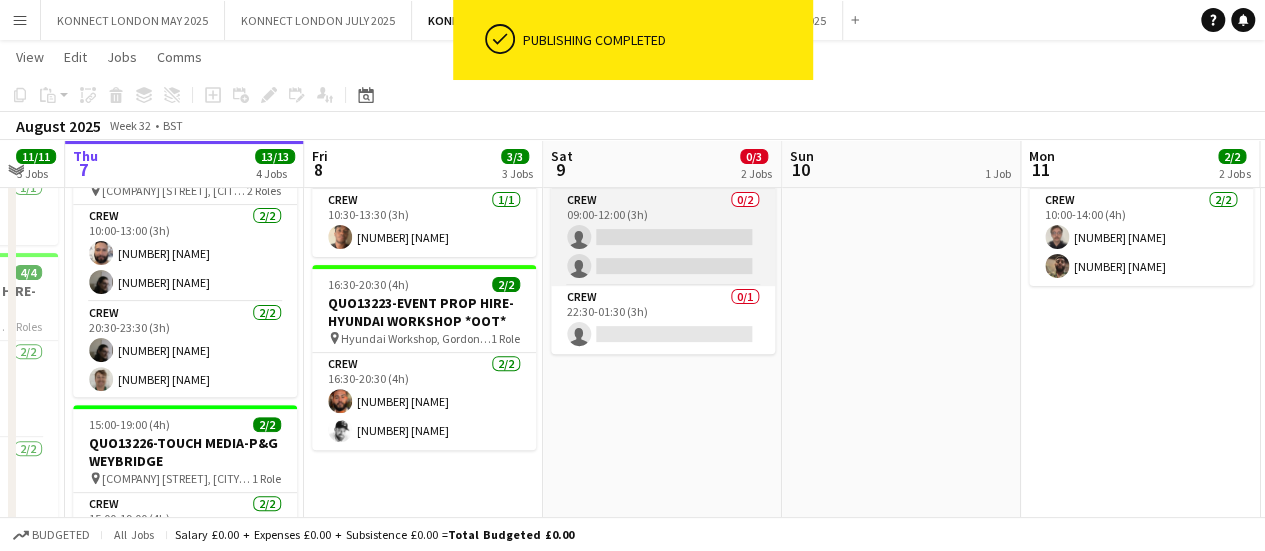 scroll, scrollTop: 72, scrollLeft: 0, axis: vertical 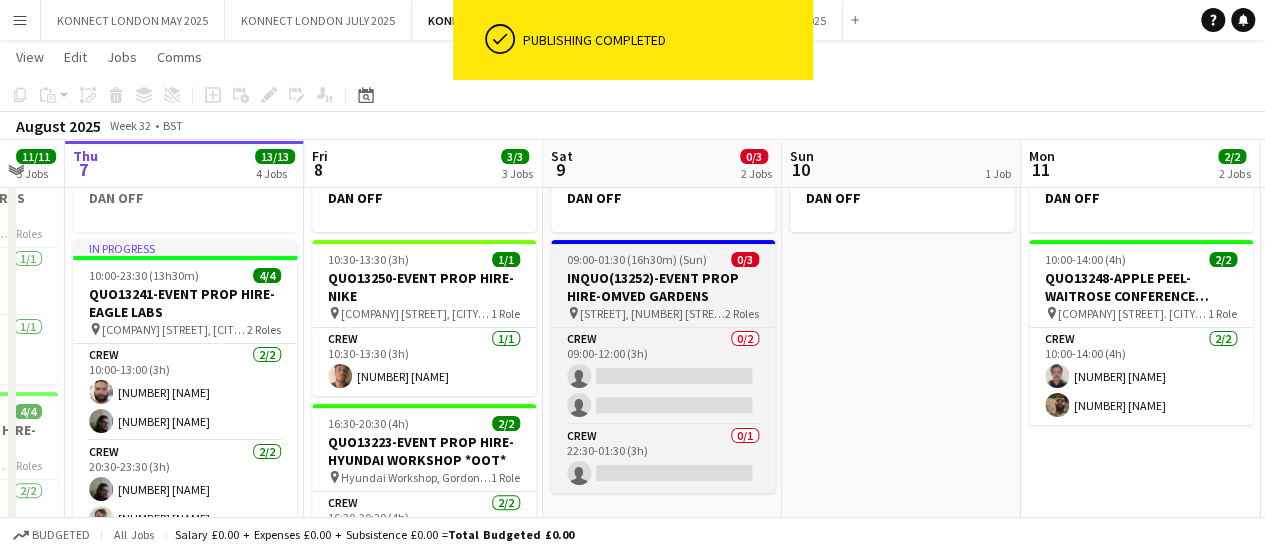 click on "INQUO(13252)-EVENT PROP HIRE-OMVED GARDENS" at bounding box center [663, 287] 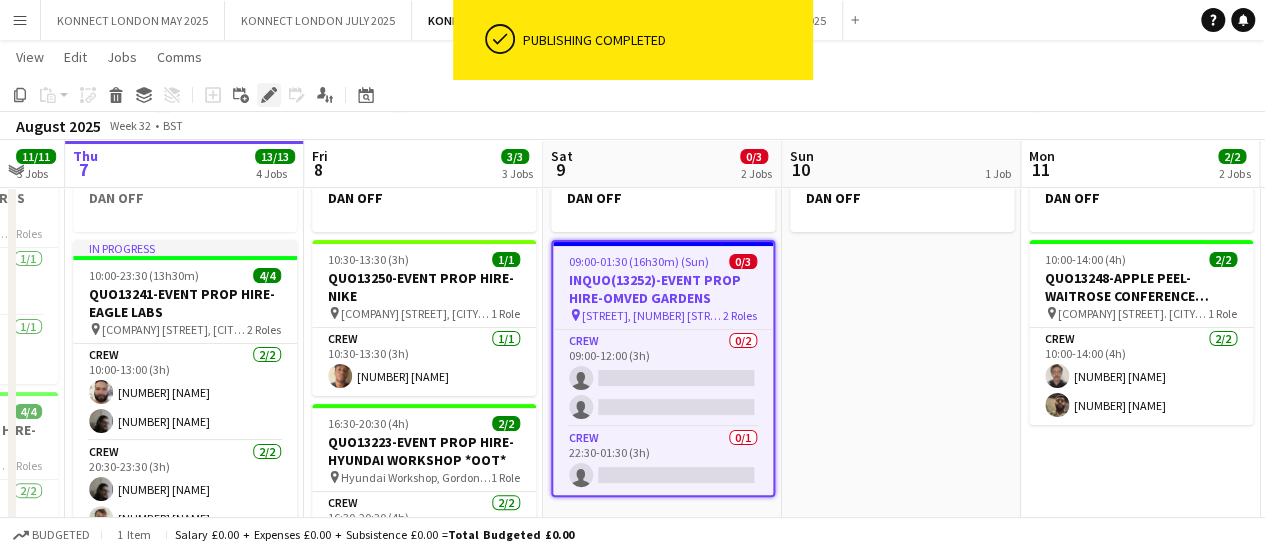 click 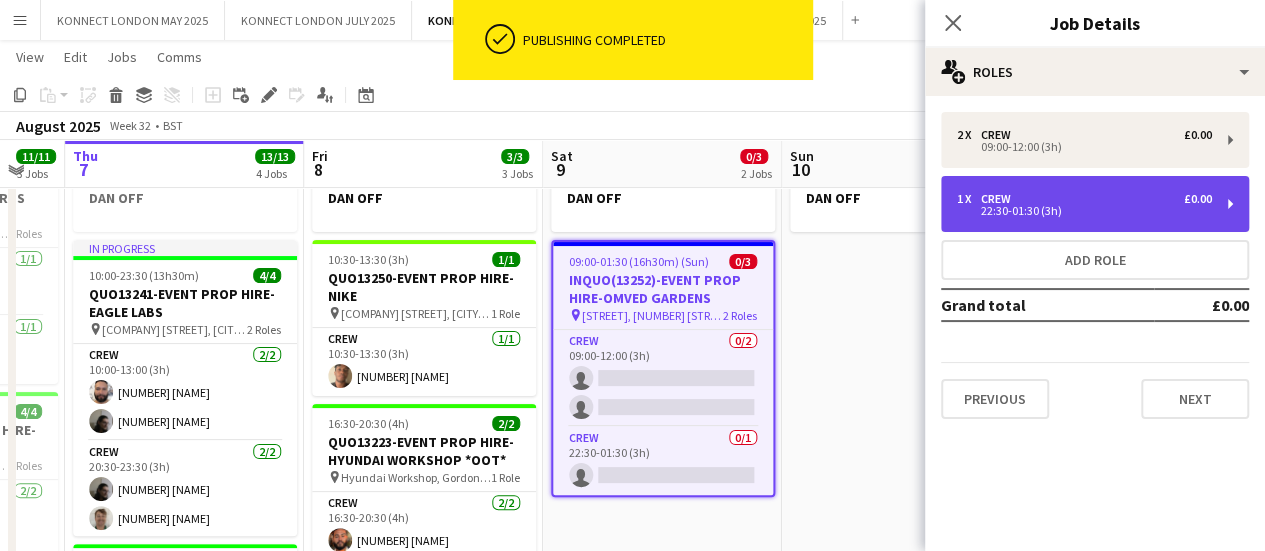 click on "22:30-01:30 (3h)" at bounding box center (1084, 211) 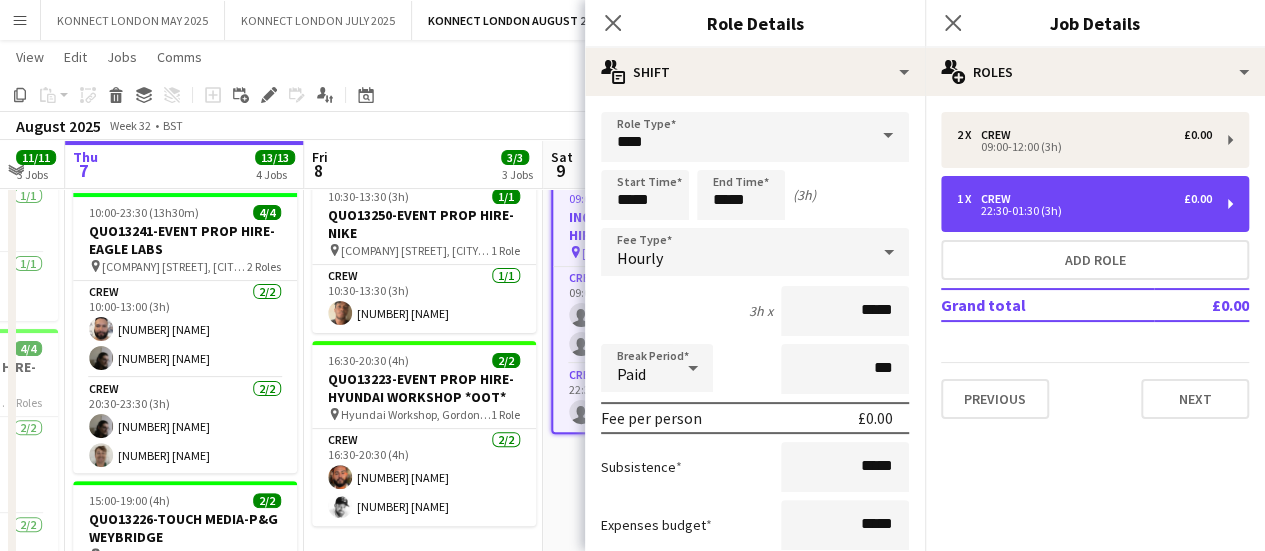 scroll, scrollTop: 136, scrollLeft: 0, axis: vertical 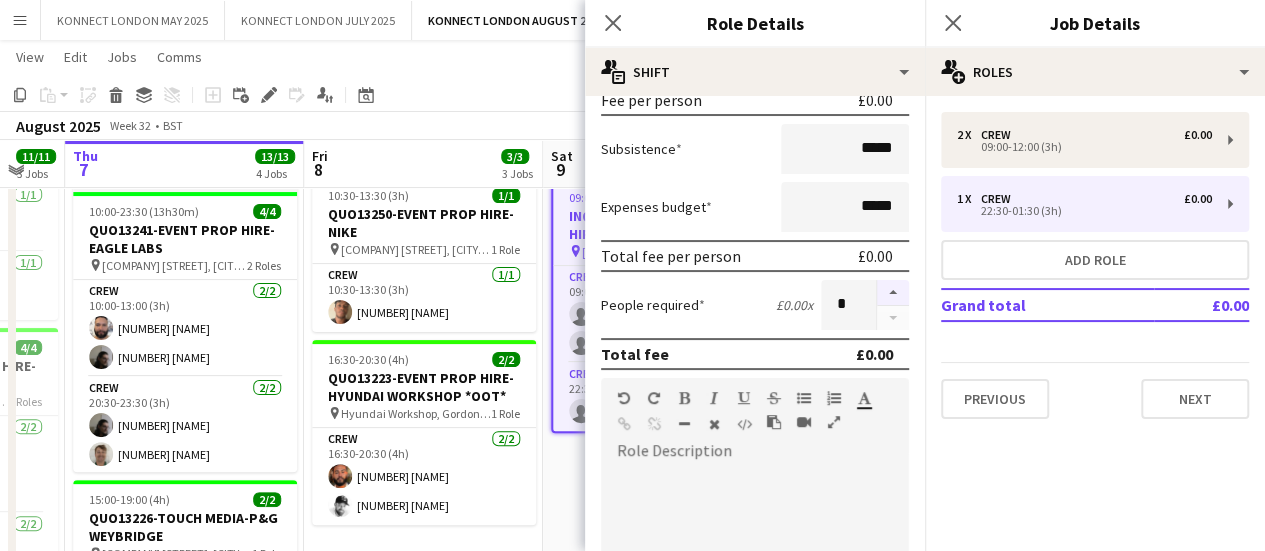 click at bounding box center [893, 293] 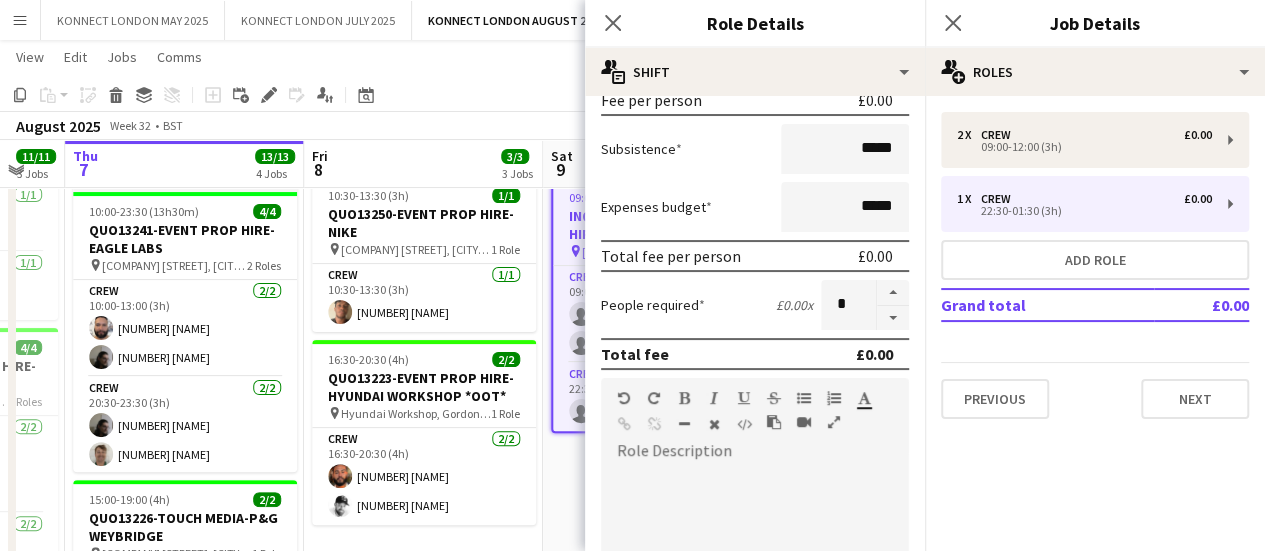 click on "August 2025   Week 32
•   BST" 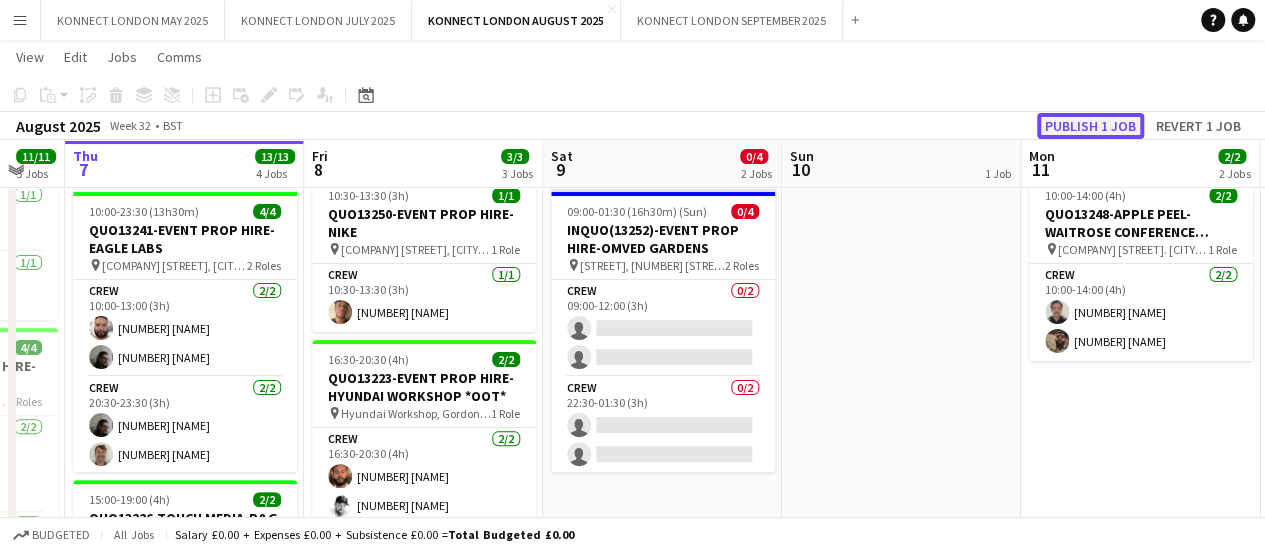 click on "Publish 1 job" 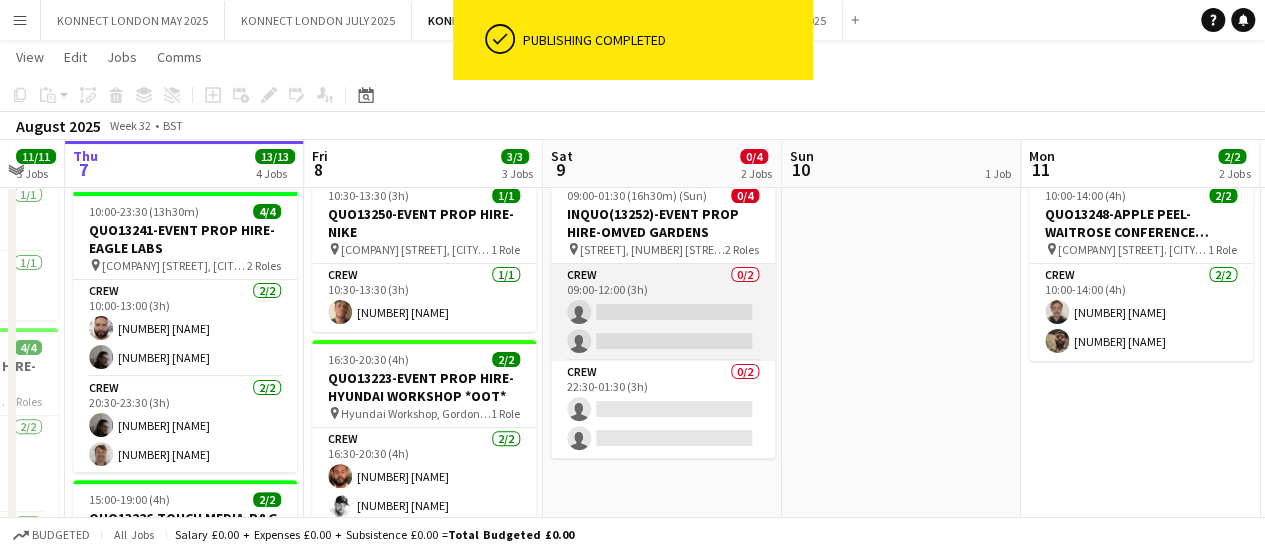 click on "Crew   0/2   09:00-12:00 (3h)
single-neutral-actions
single-neutral-actions" at bounding box center [663, 312] 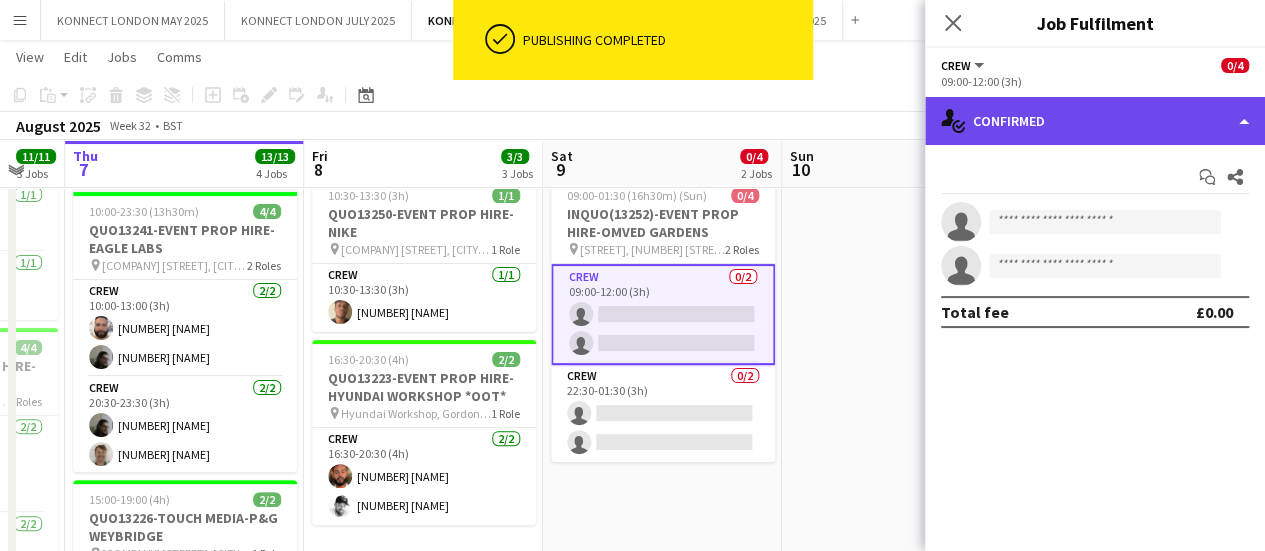 click on "single-neutral-actions-check-2
Confirmed" 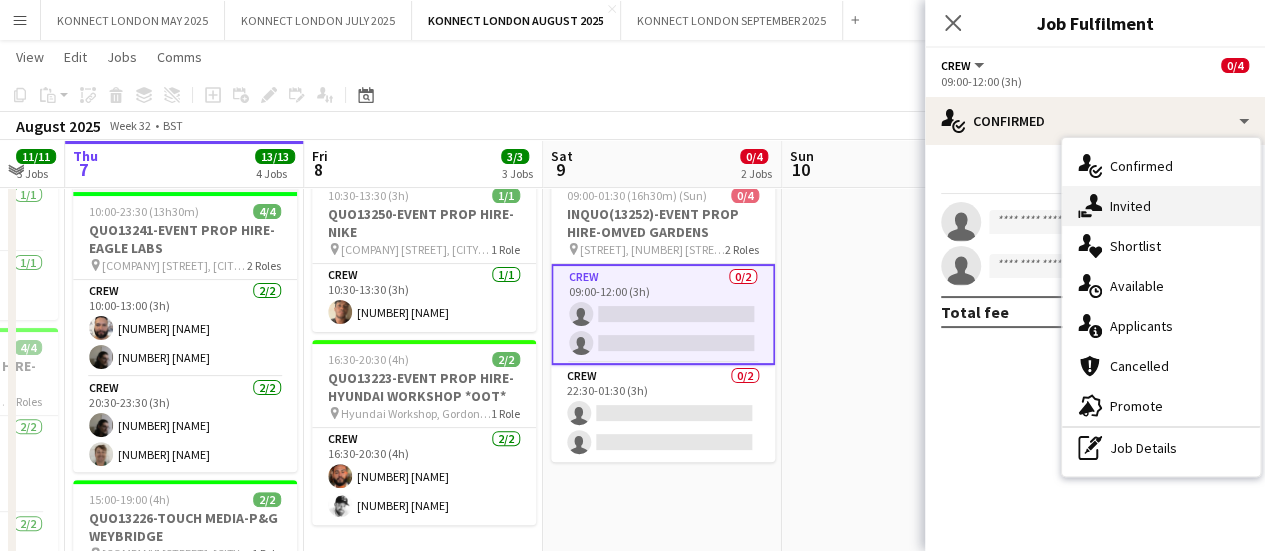 click on "single-neutral-actions-share-1
Invited" at bounding box center [1161, 206] 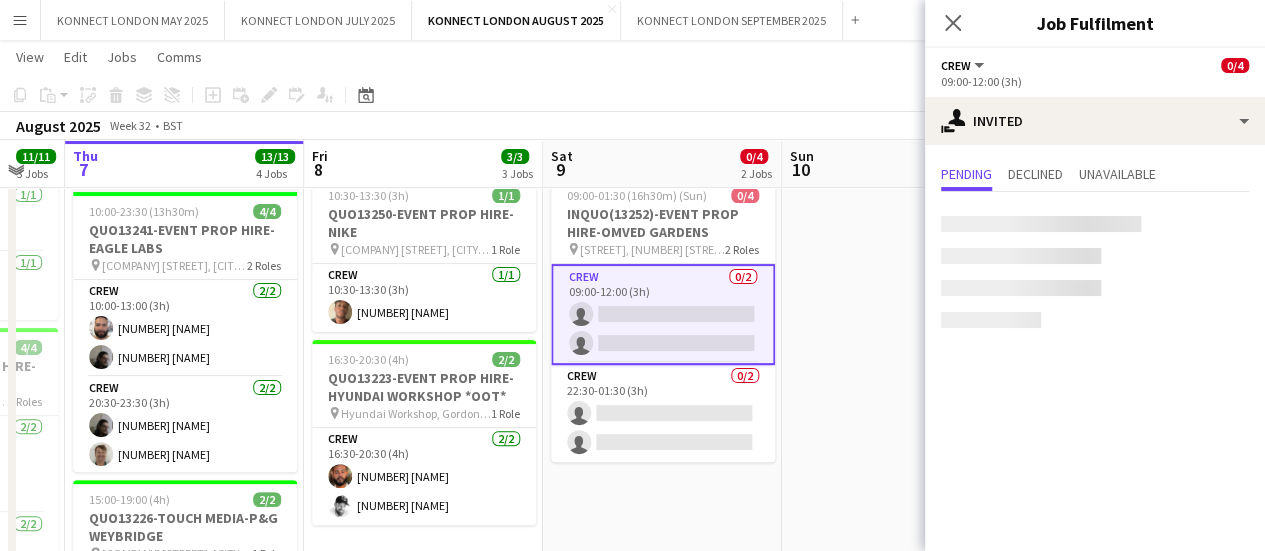 click at bounding box center [1041, 224] 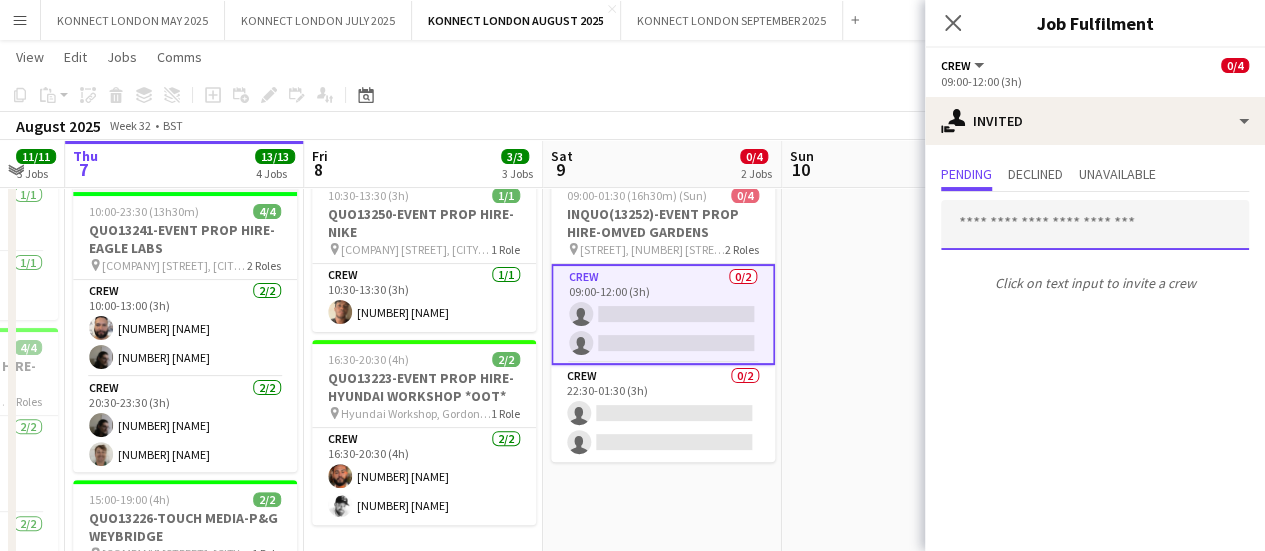 click at bounding box center [1095, 225] 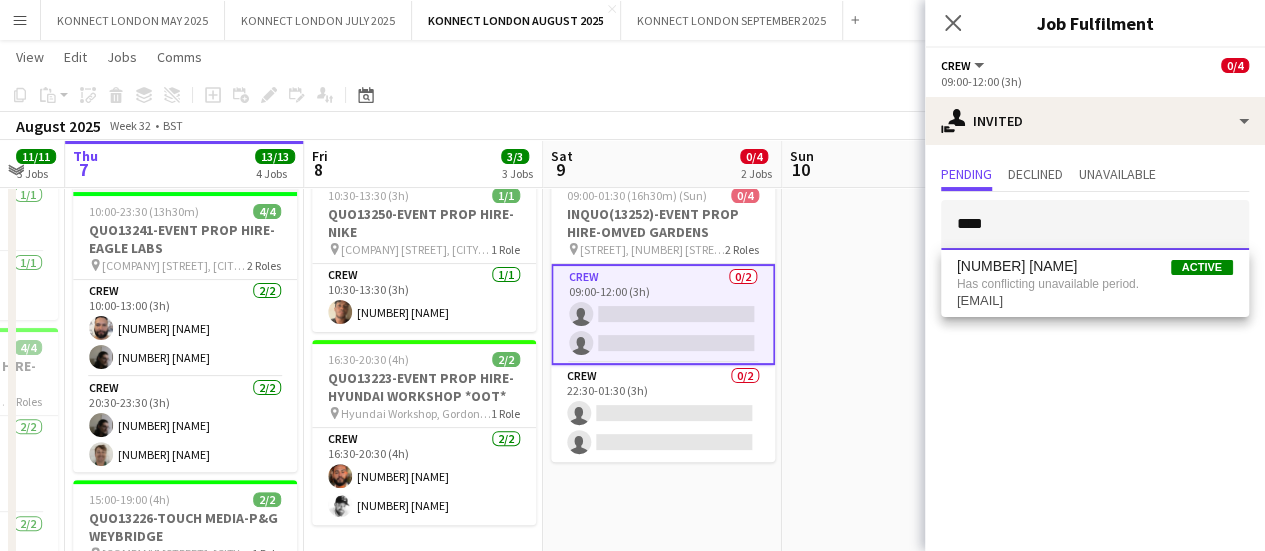 click on "****" at bounding box center [1095, 225] 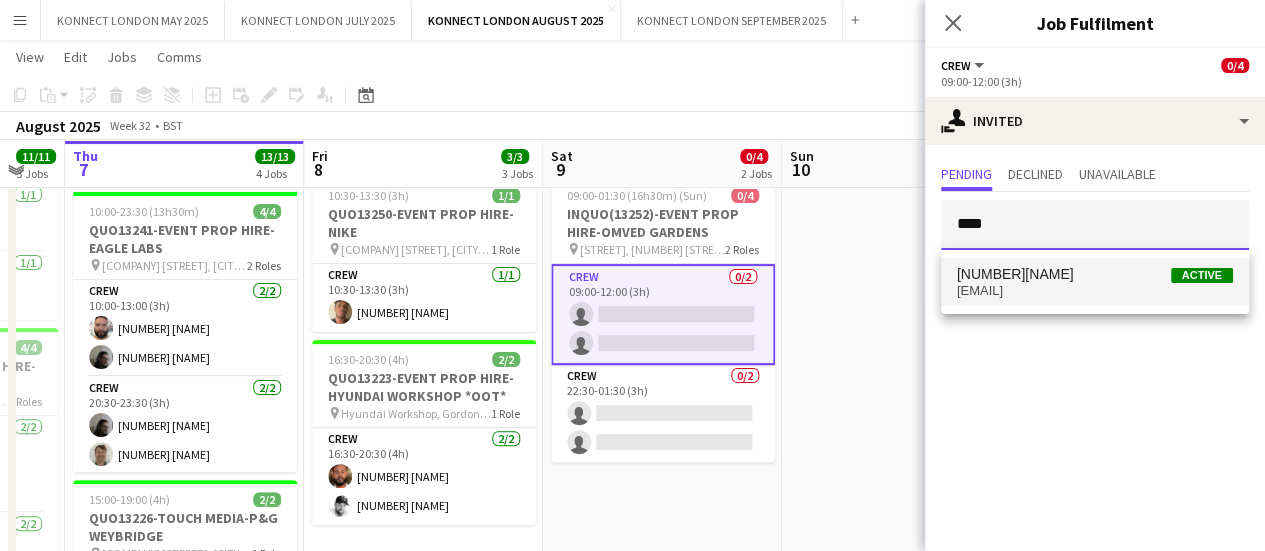 type on "****" 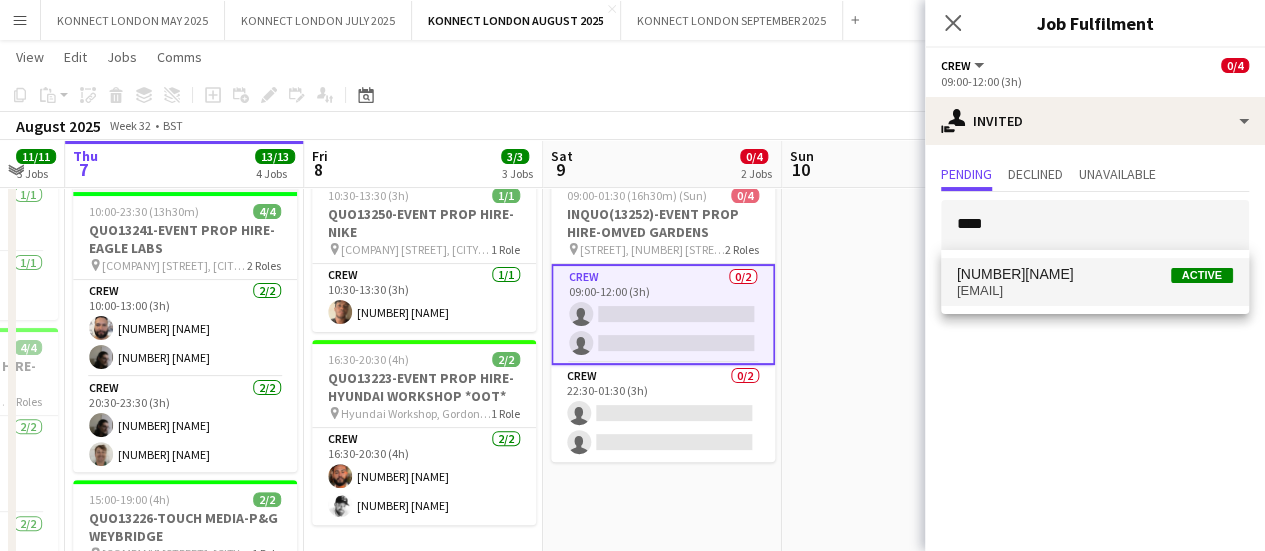 click on "[EMAIL]" at bounding box center [1095, 291] 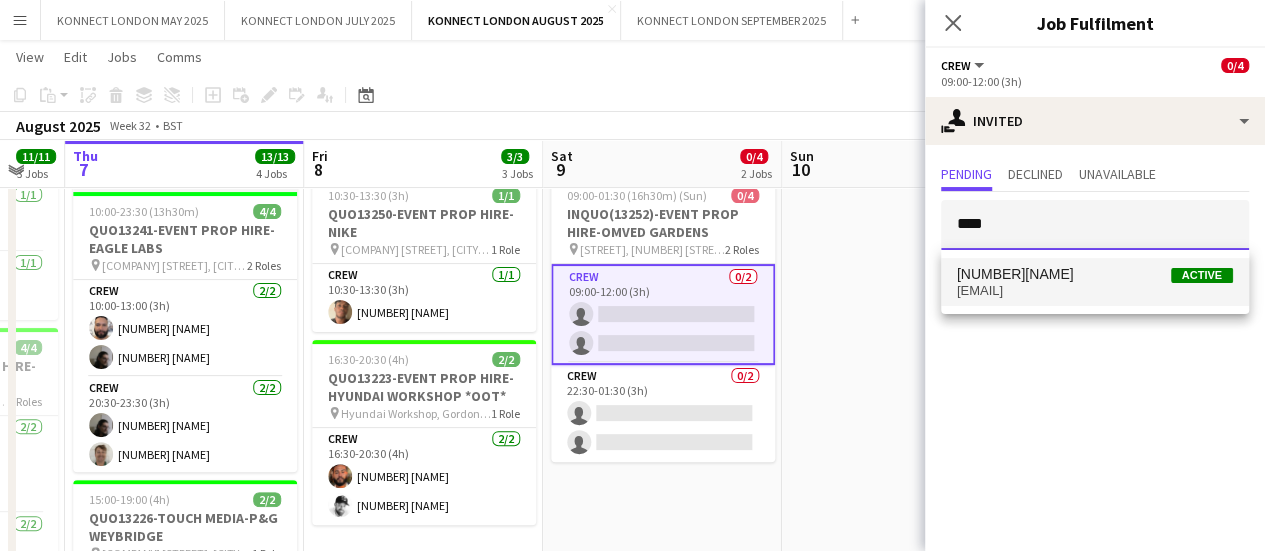 type 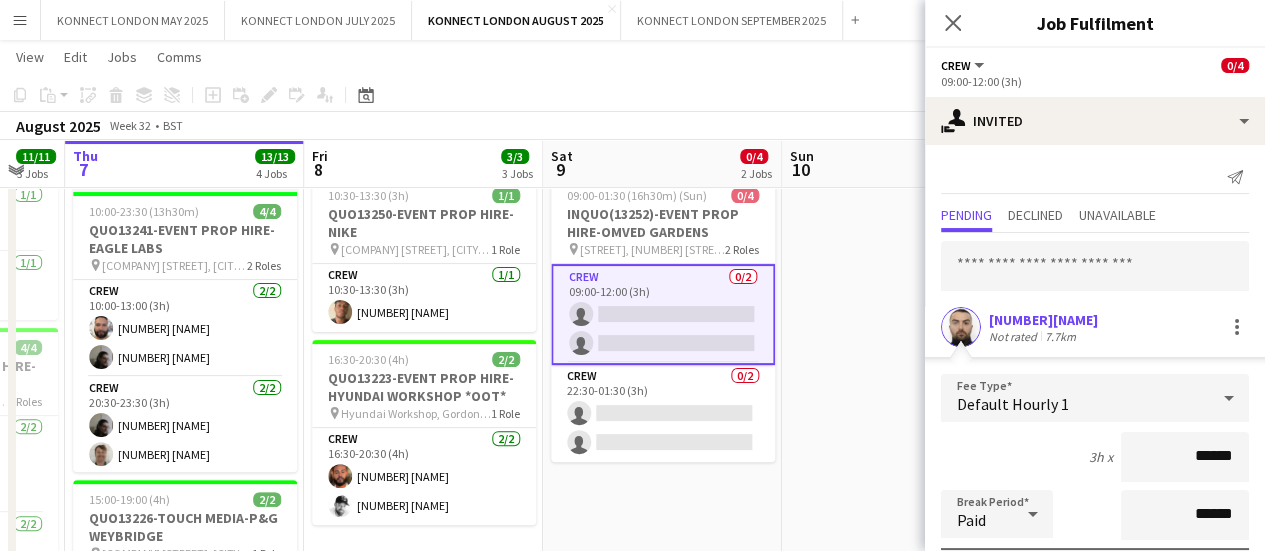 scroll, scrollTop: 268, scrollLeft: 0, axis: vertical 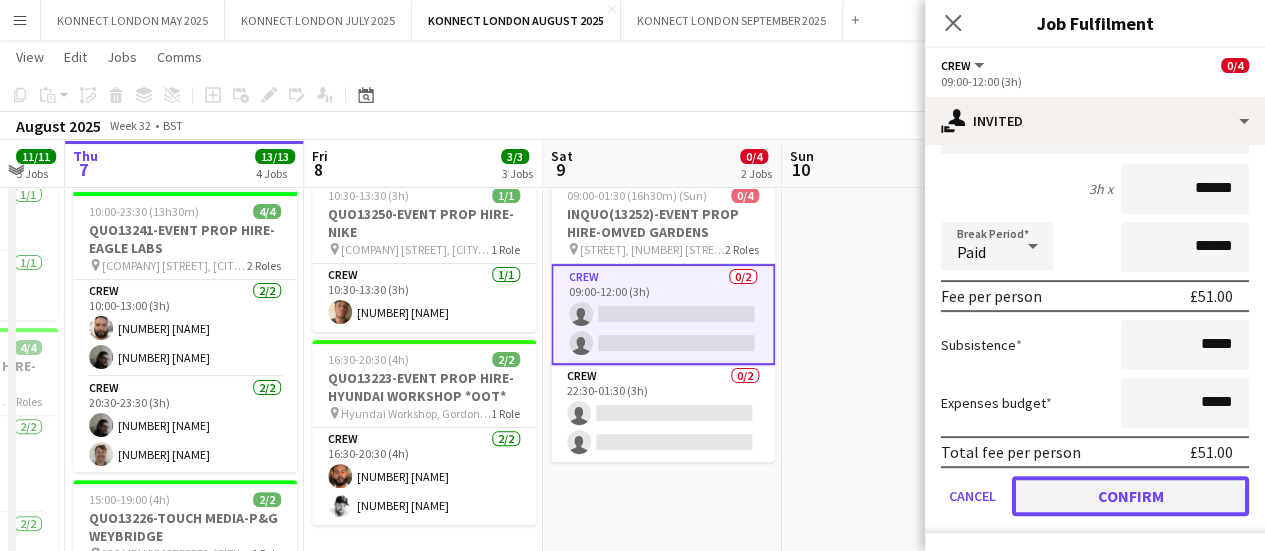 click on "Confirm" 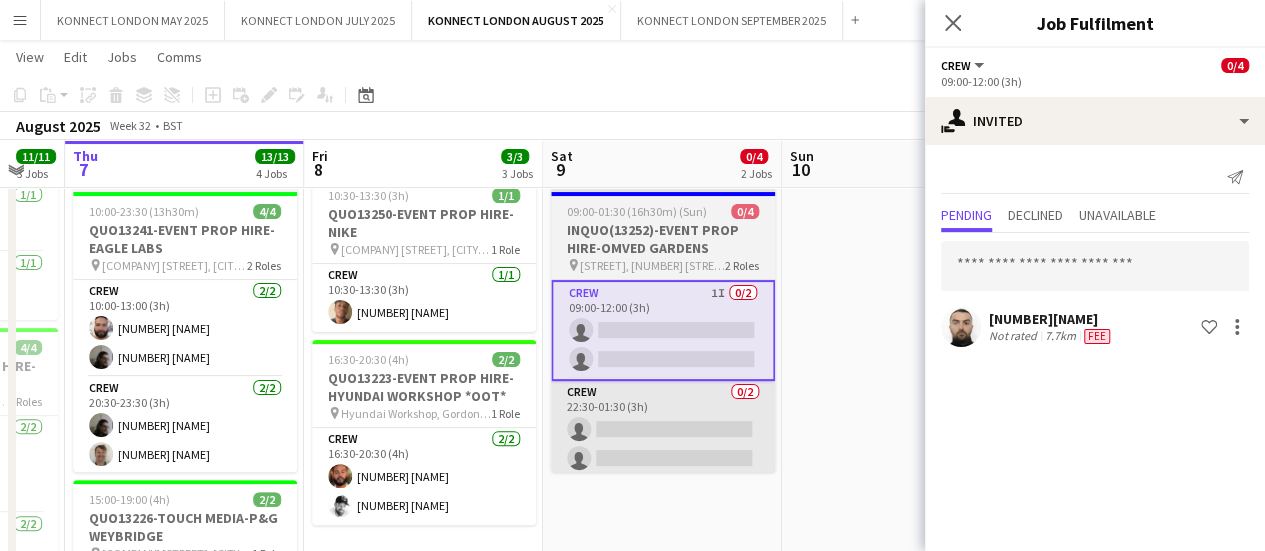 scroll, scrollTop: 0, scrollLeft: 0, axis: both 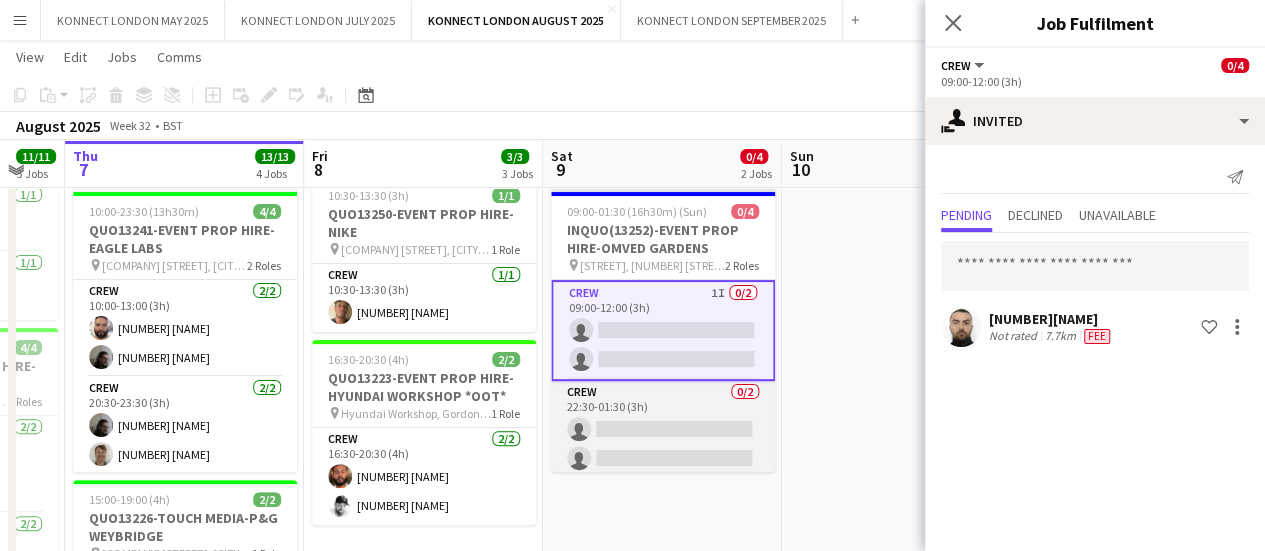 click on "Crew   0/2   22:30-01:30 (3h)
single-neutral-actions
single-neutral-actions" at bounding box center [663, 429] 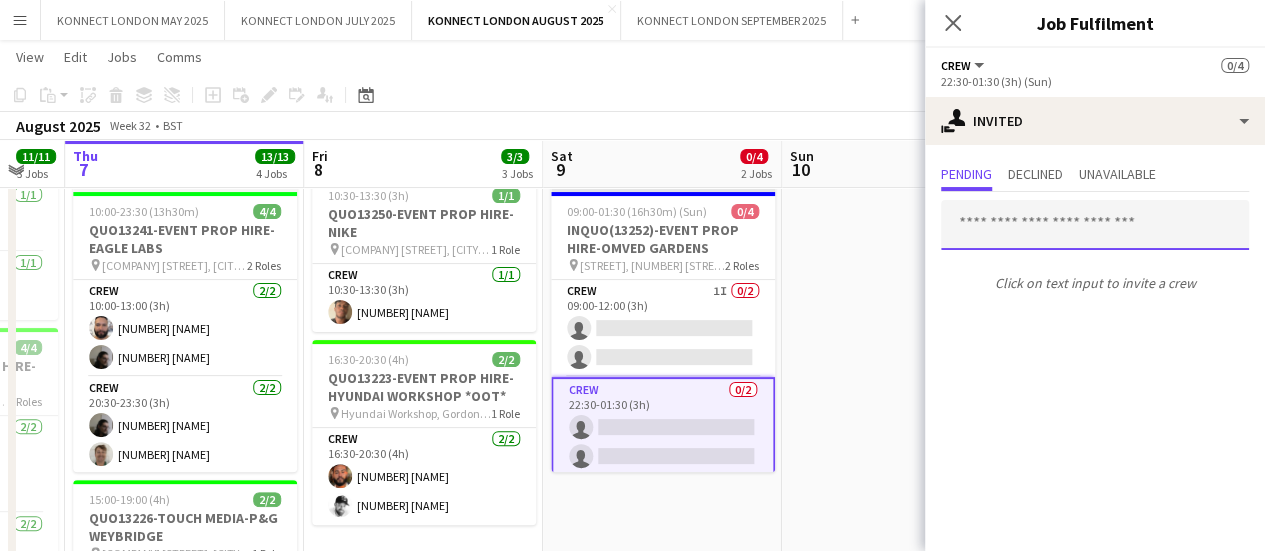 click at bounding box center [1095, 225] 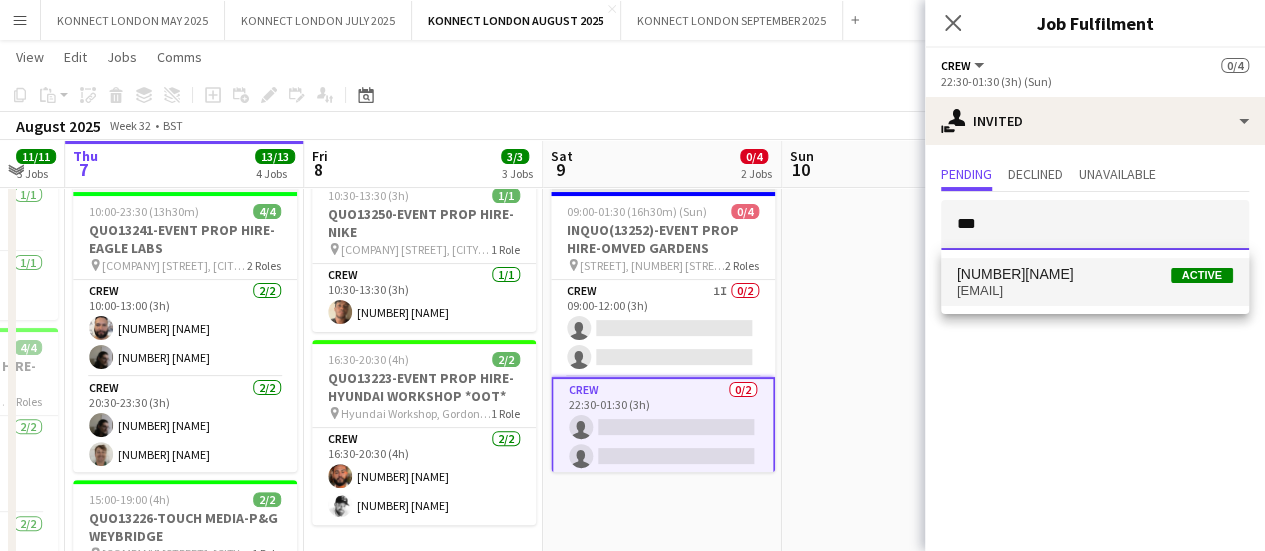 type on "***" 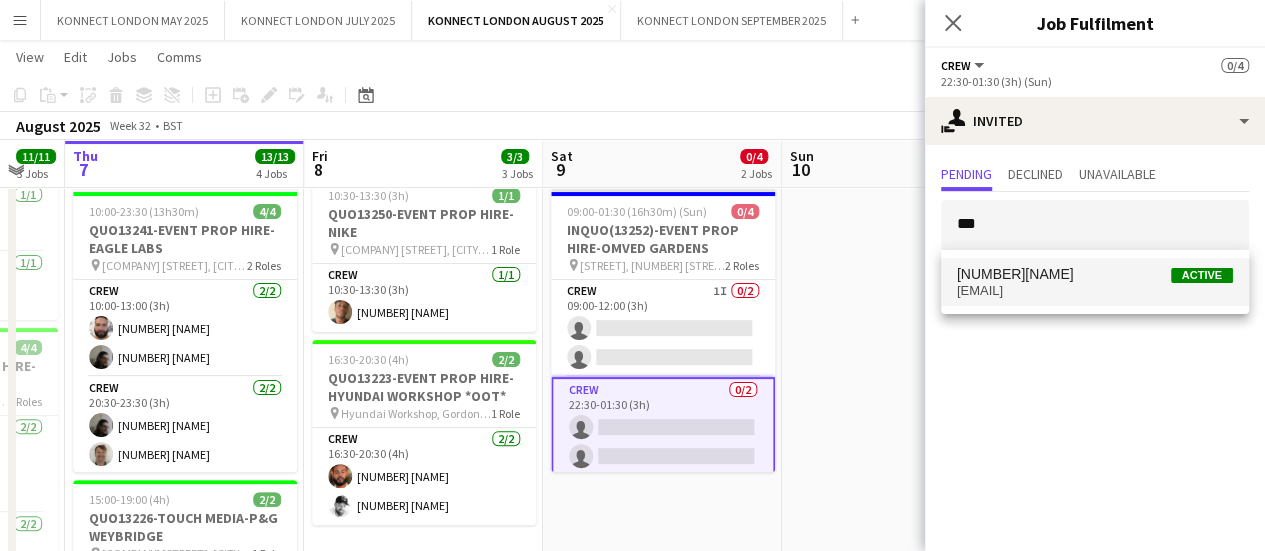 click on "[EMAIL]" at bounding box center (1095, 291) 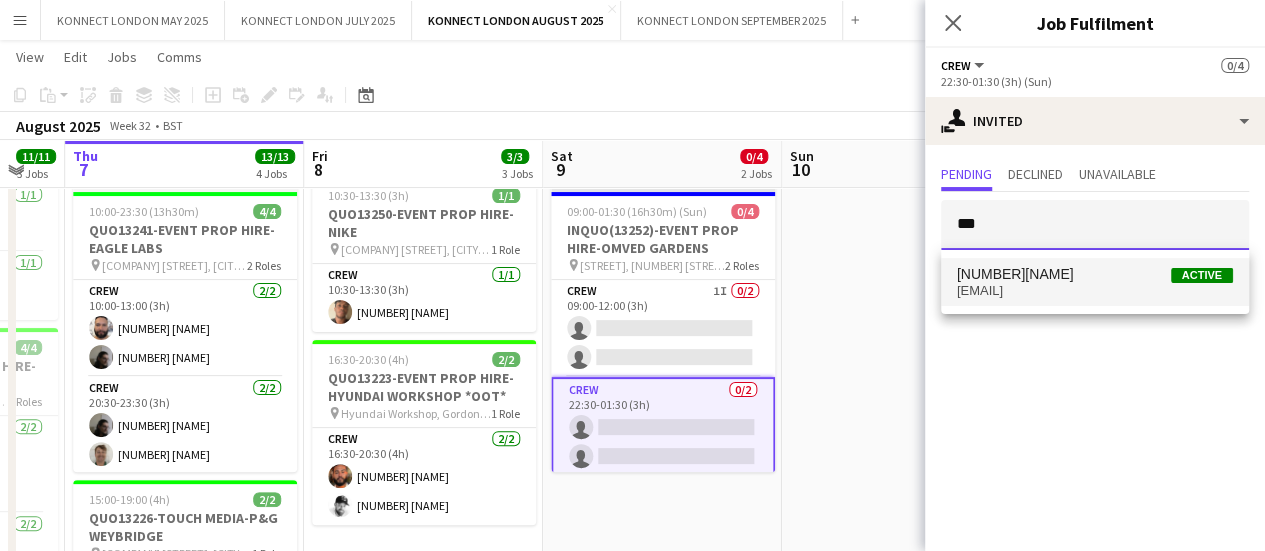 type 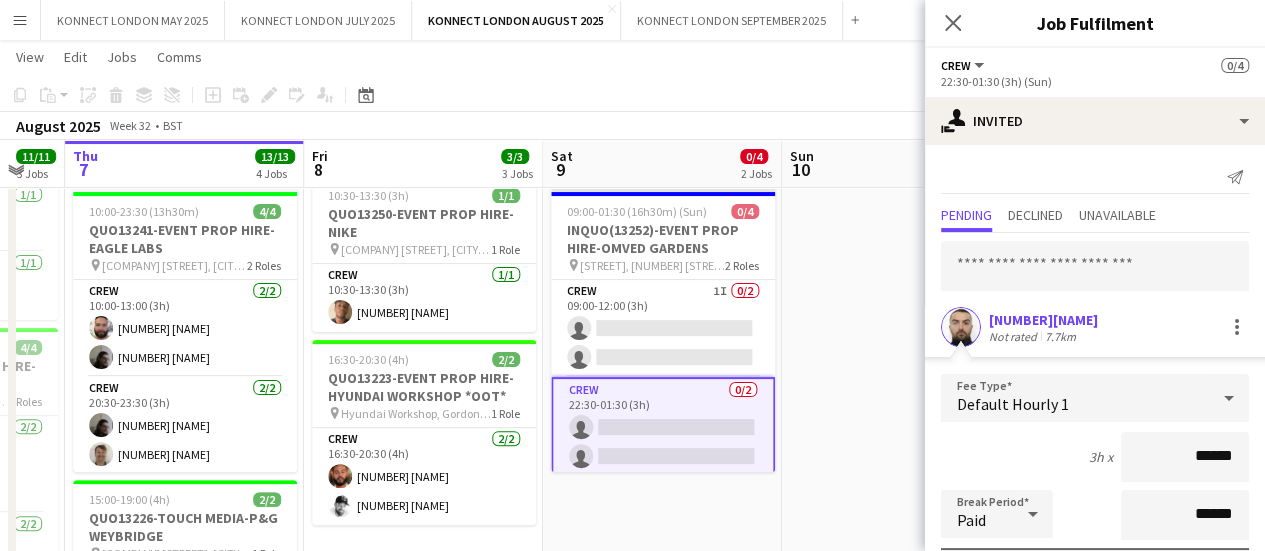 scroll, scrollTop: 268, scrollLeft: 0, axis: vertical 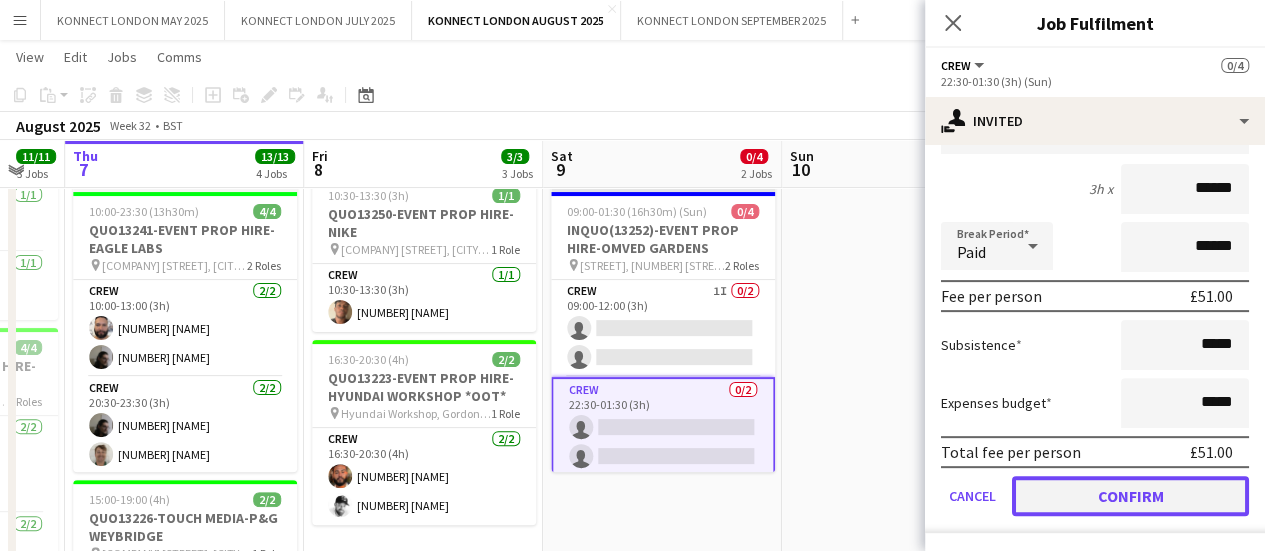 click on "Confirm" 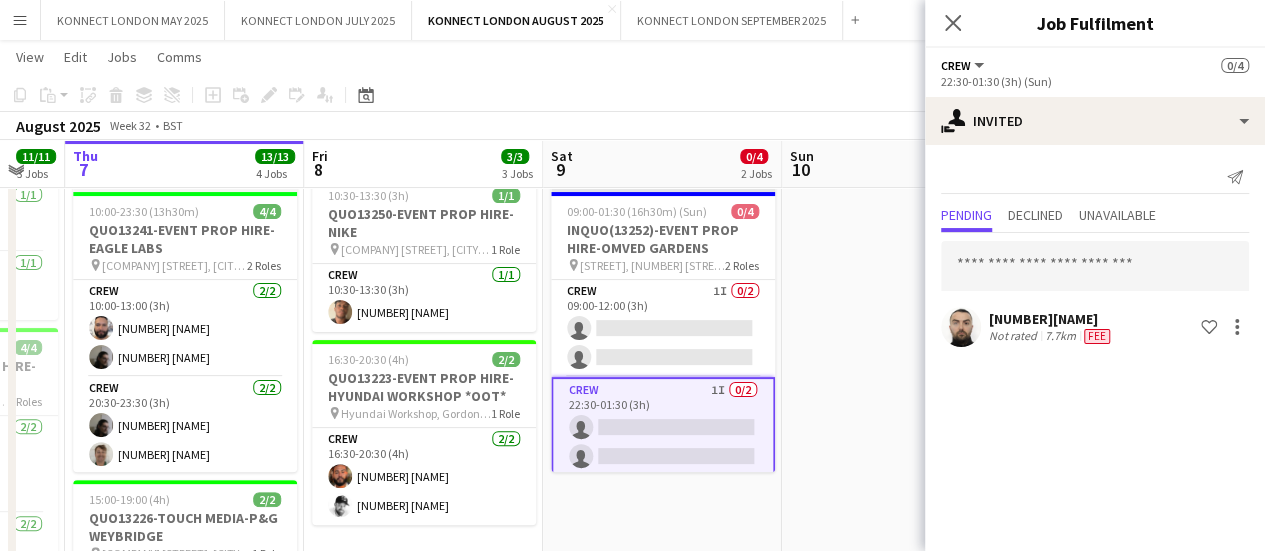 scroll, scrollTop: 0, scrollLeft: 0, axis: both 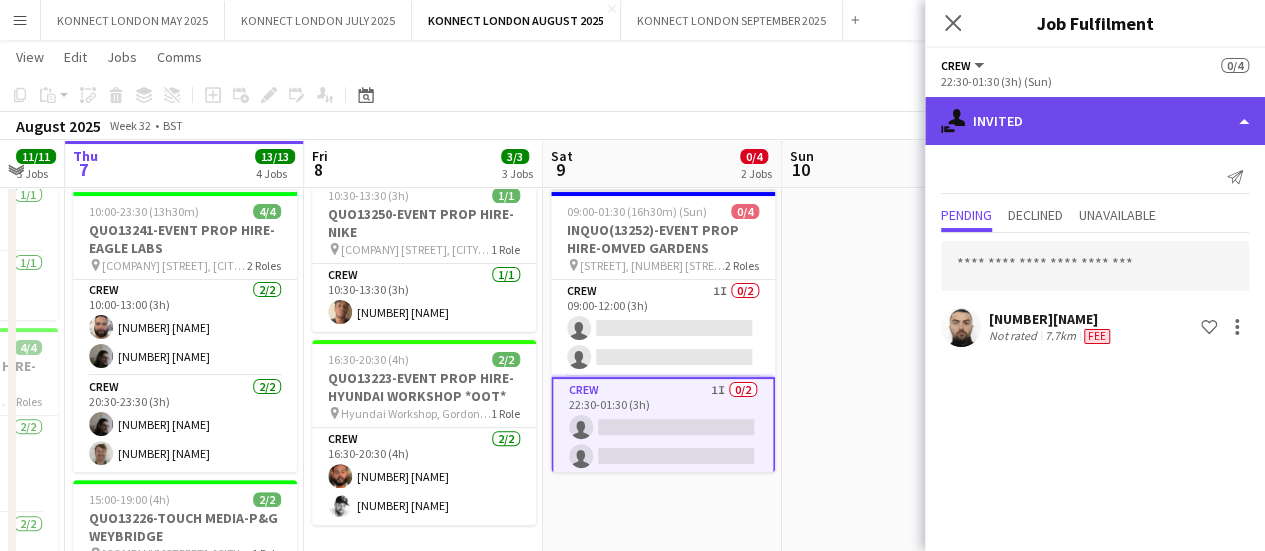 click on "single-neutral-actions-share-1
Invited" 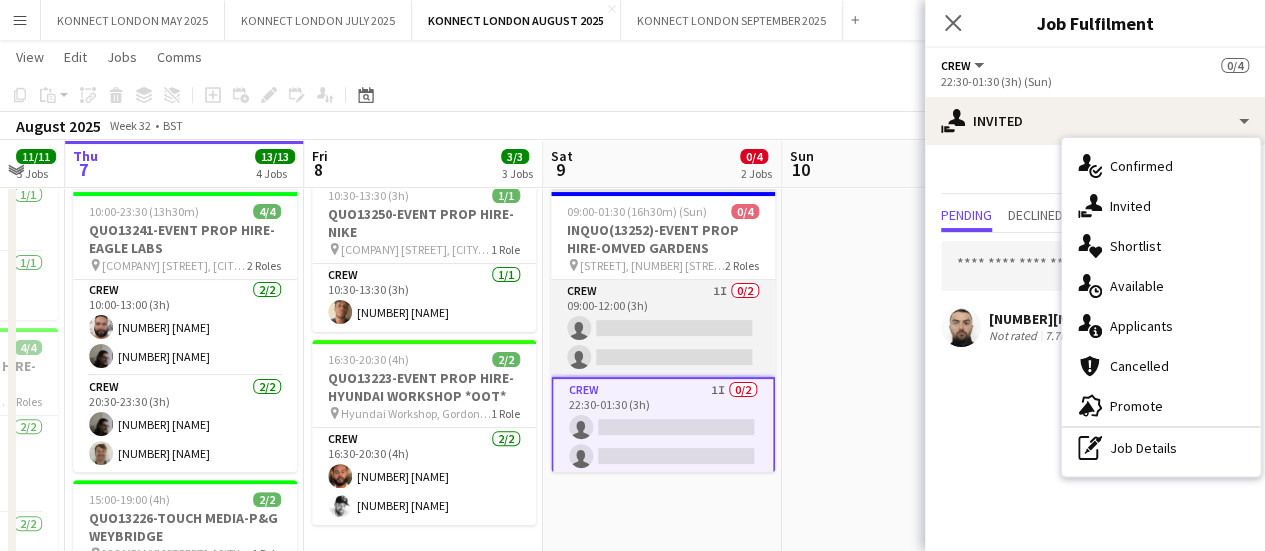 click on "Crew   1I   0/2   09:00-12:00 (3h)
single-neutral-actions
single-neutral-actions" at bounding box center [663, 328] 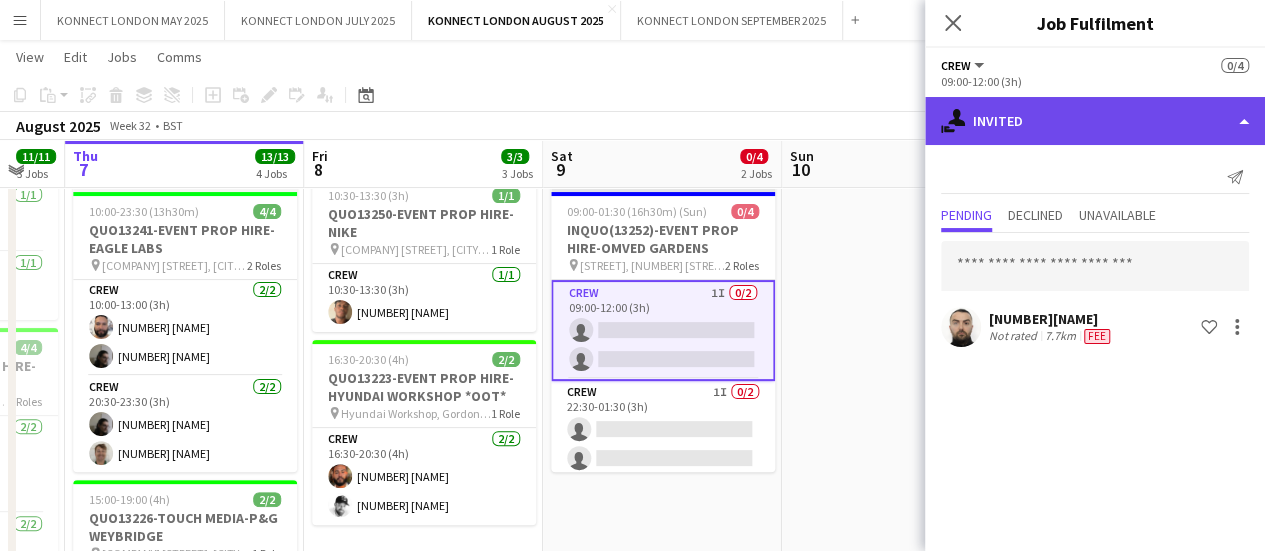 click on "single-neutral-actions-share-1
Invited" 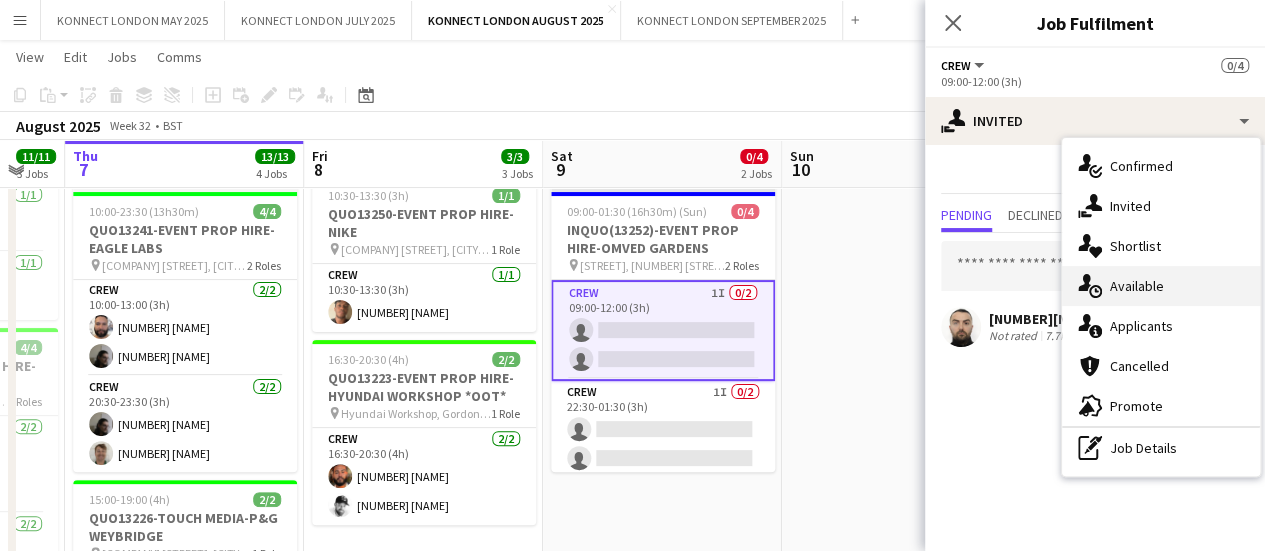 click on "single-neutral-actions-upload
Available" at bounding box center (1161, 286) 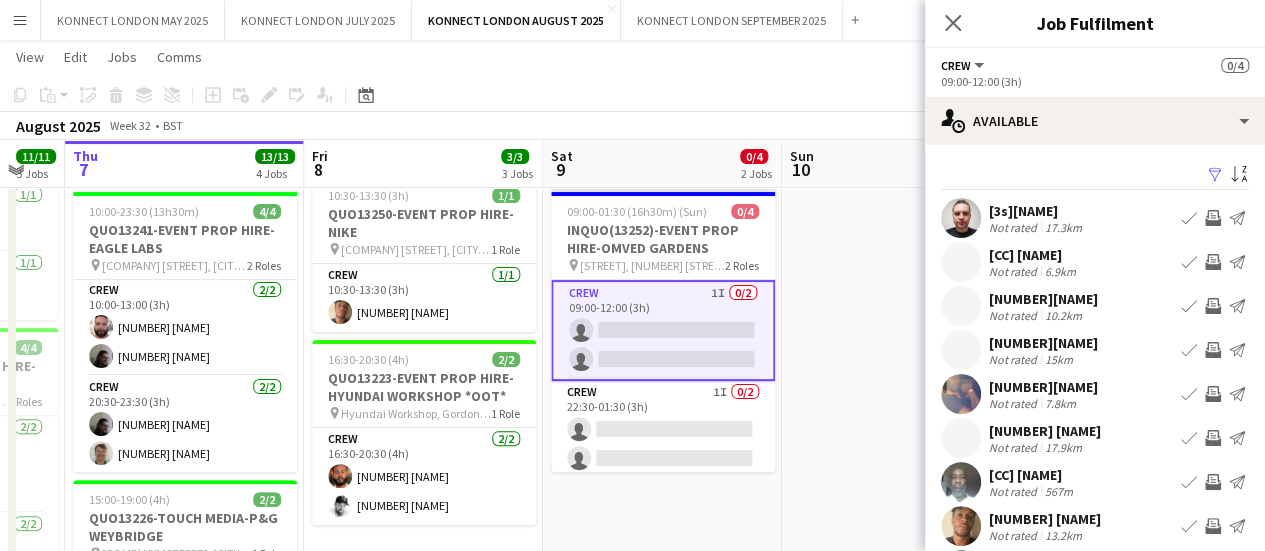 scroll, scrollTop: 158, scrollLeft: 0, axis: vertical 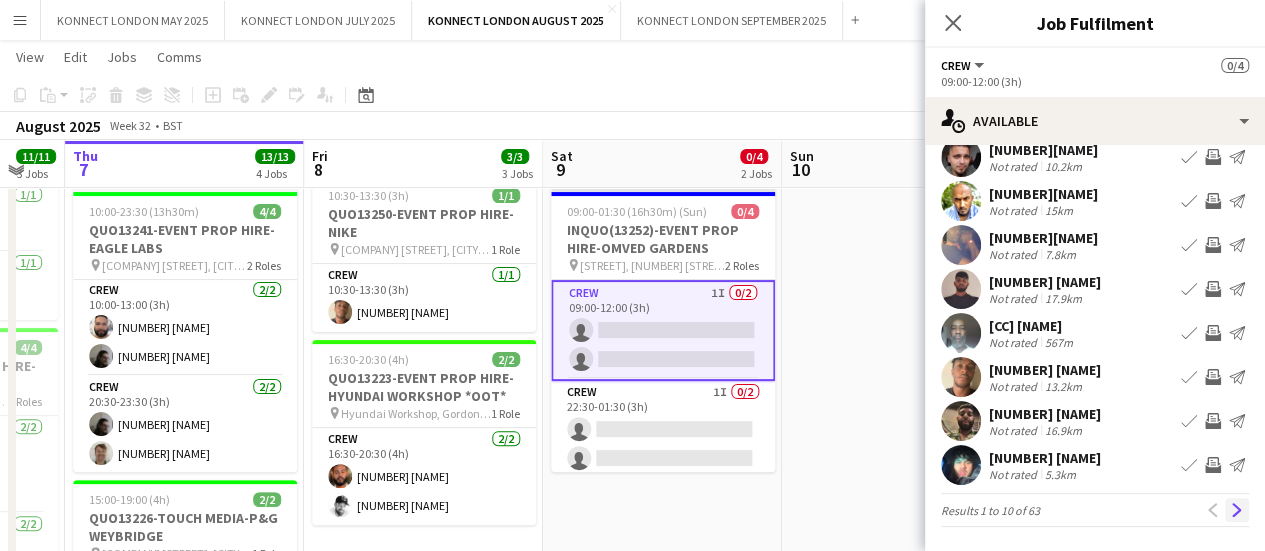 click on "Next" 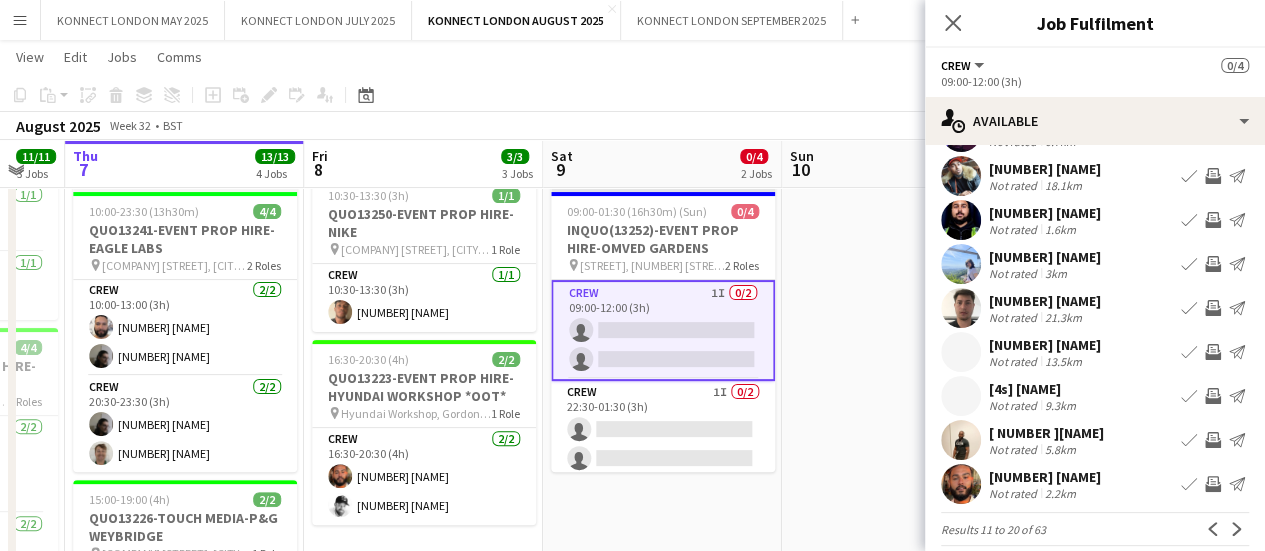 scroll, scrollTop: 148, scrollLeft: 0, axis: vertical 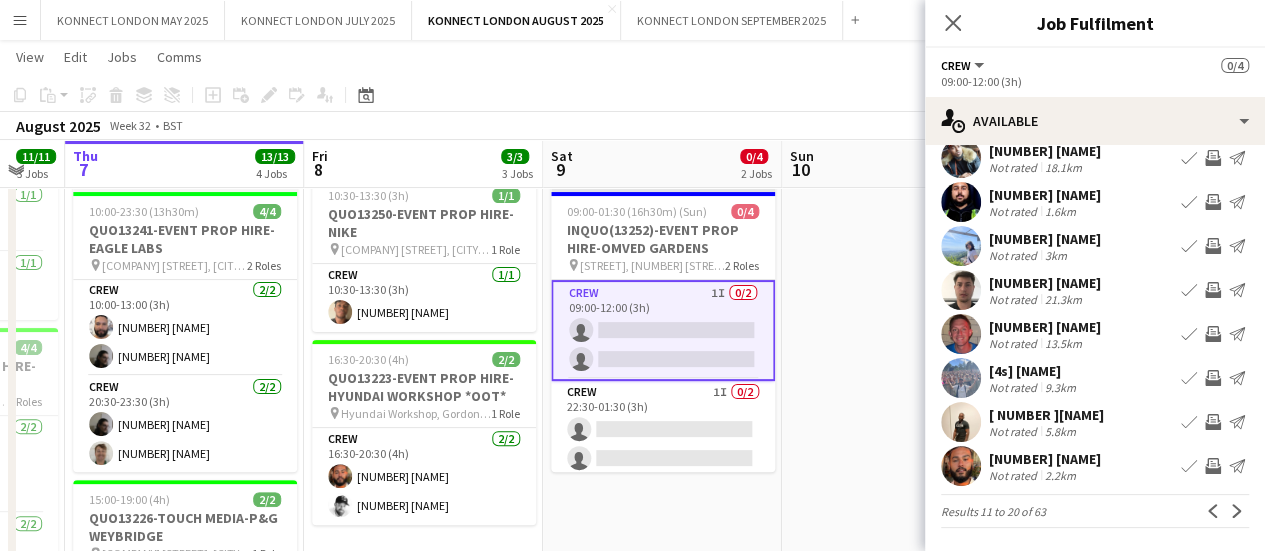 click on "Invite crew" at bounding box center [1213, 466] 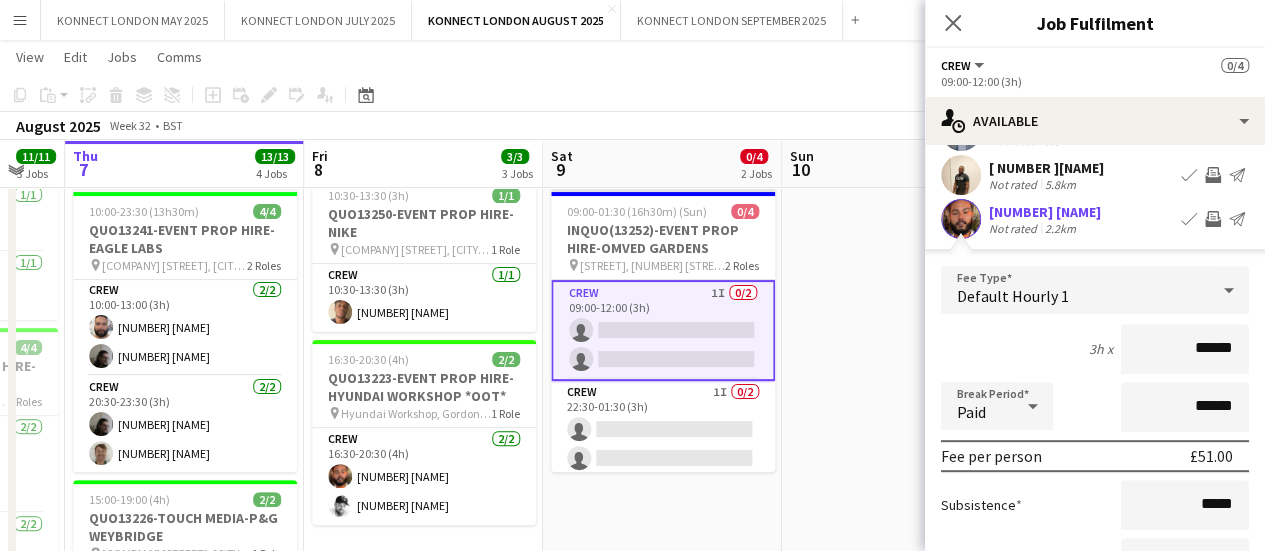 scroll, scrollTop: 601, scrollLeft: 0, axis: vertical 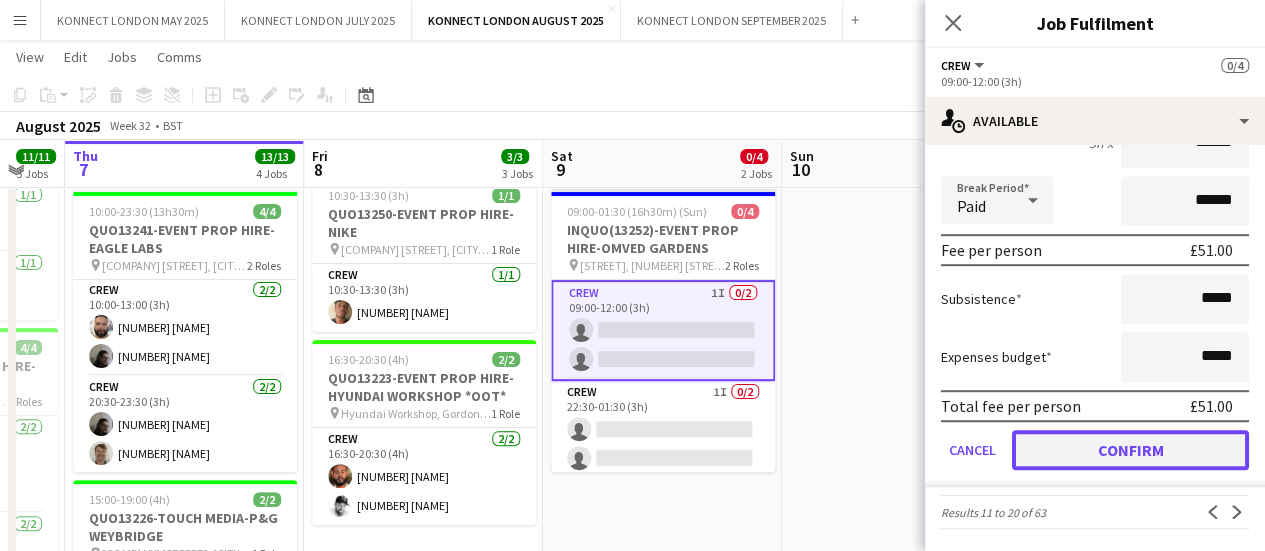 click on "Confirm" at bounding box center [1130, 450] 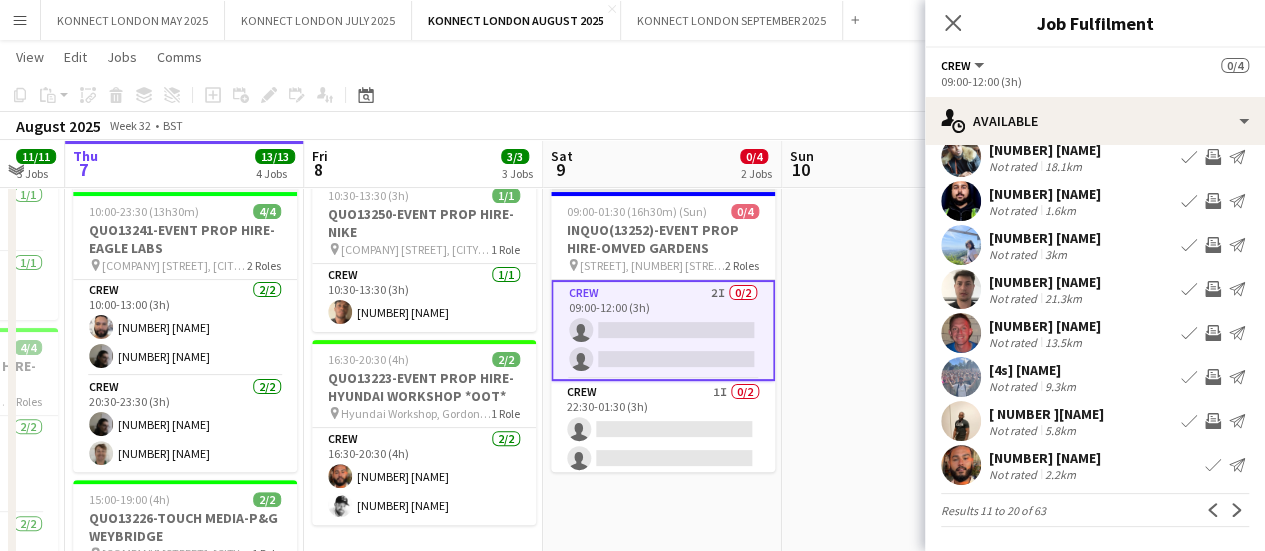 scroll, scrollTop: 148, scrollLeft: 0, axis: vertical 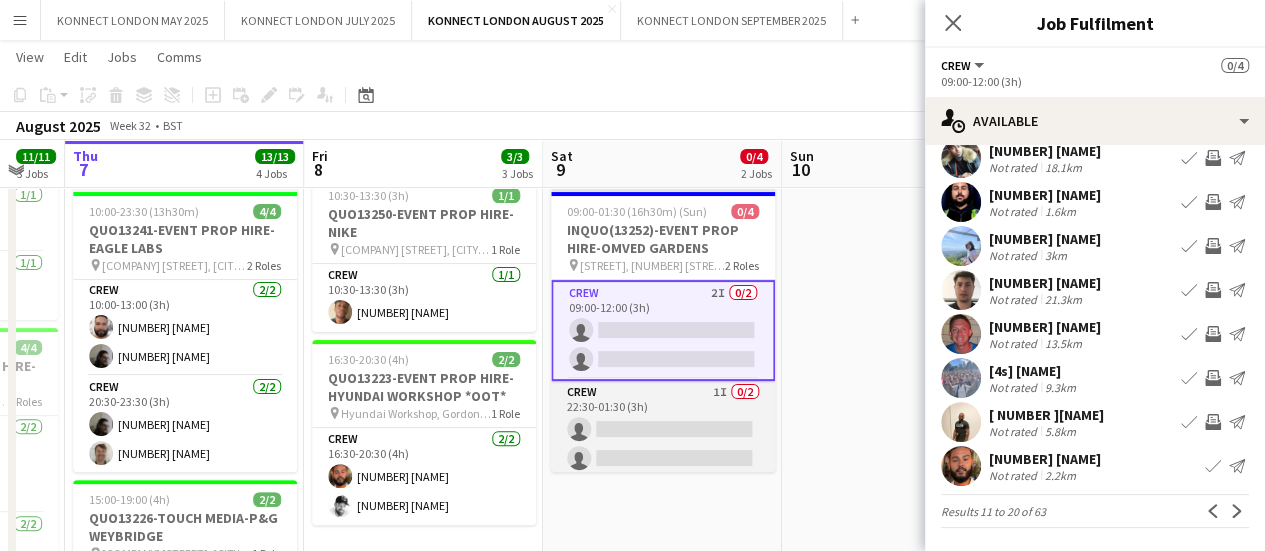 click on "Crew   1I   0/2   22:30-01:30 (3h)
single-neutral-actions
single-neutral-actions" at bounding box center [663, 429] 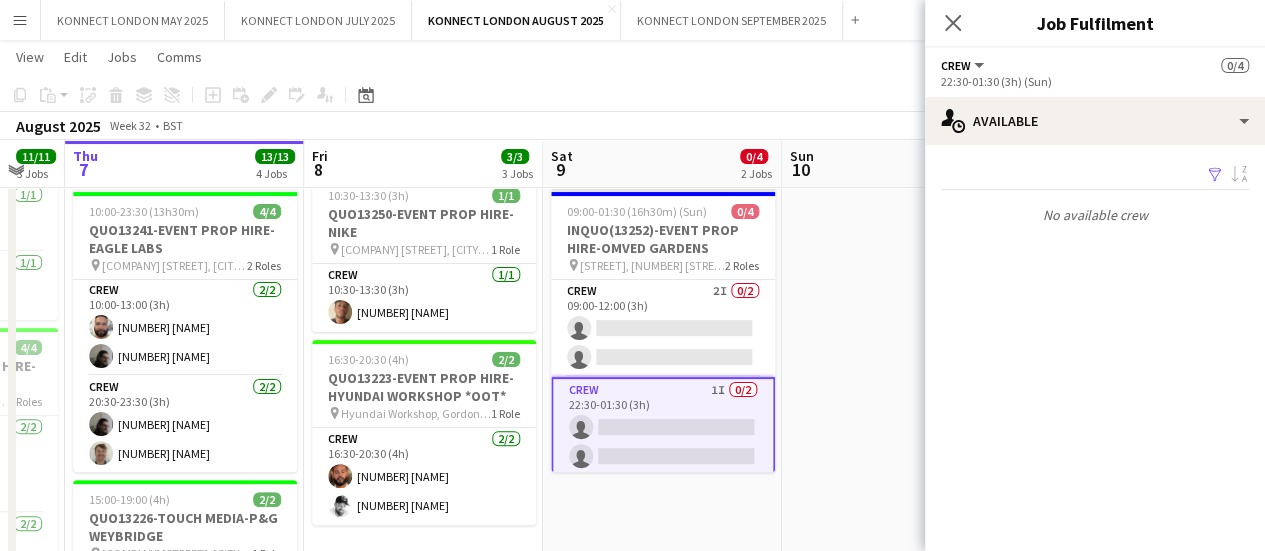 scroll, scrollTop: 0, scrollLeft: 0, axis: both 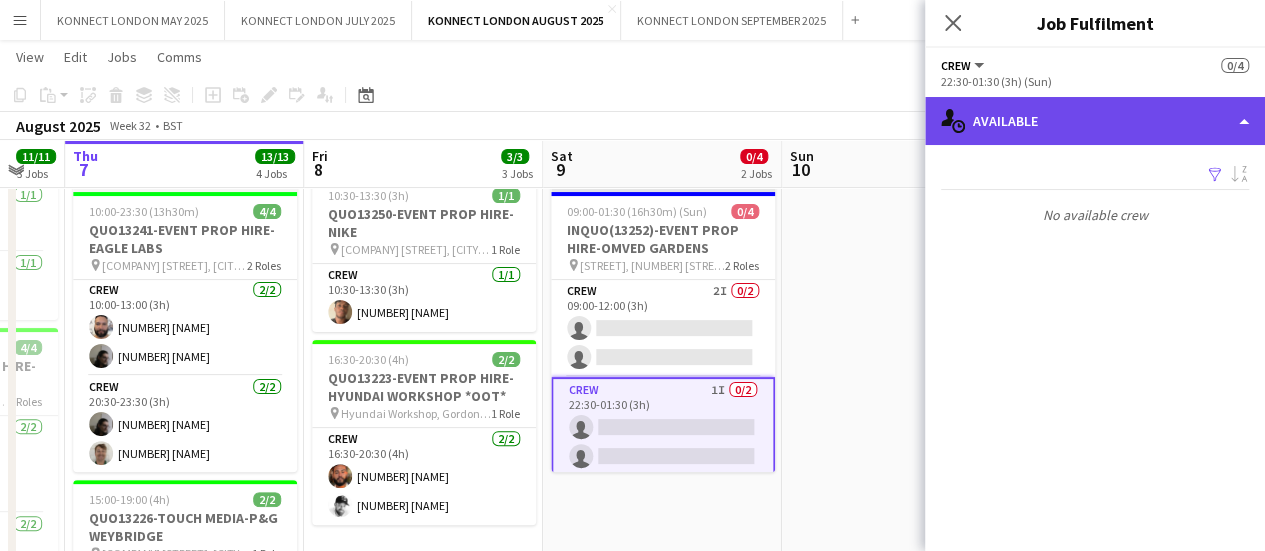 click on "single-neutral-actions-upload
Available" 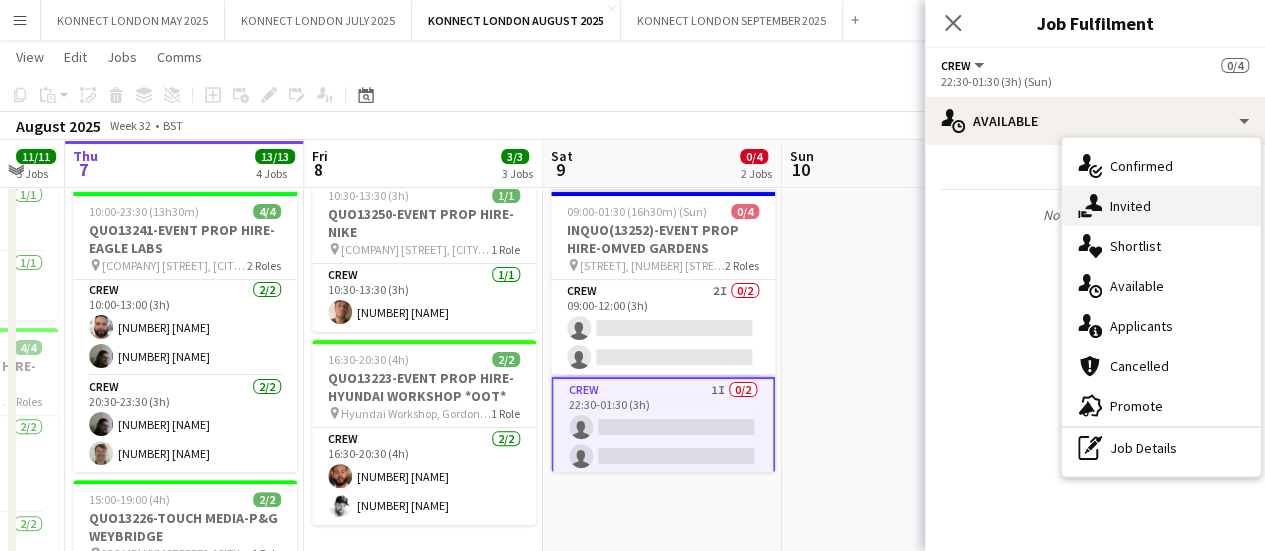click on "single-neutral-actions-share-1" 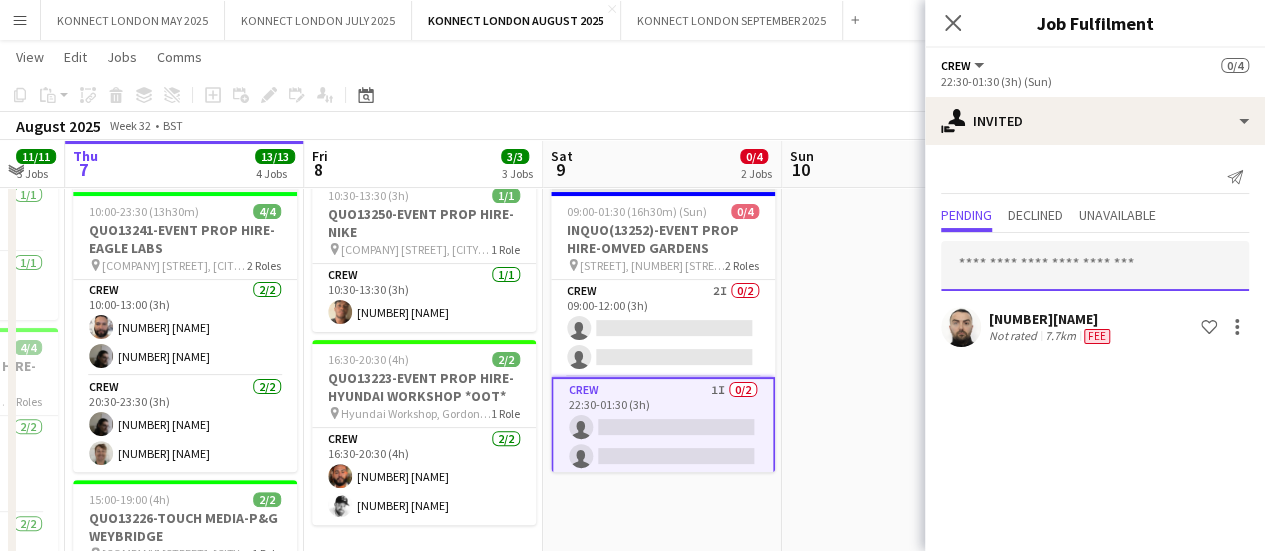 click at bounding box center [1095, 266] 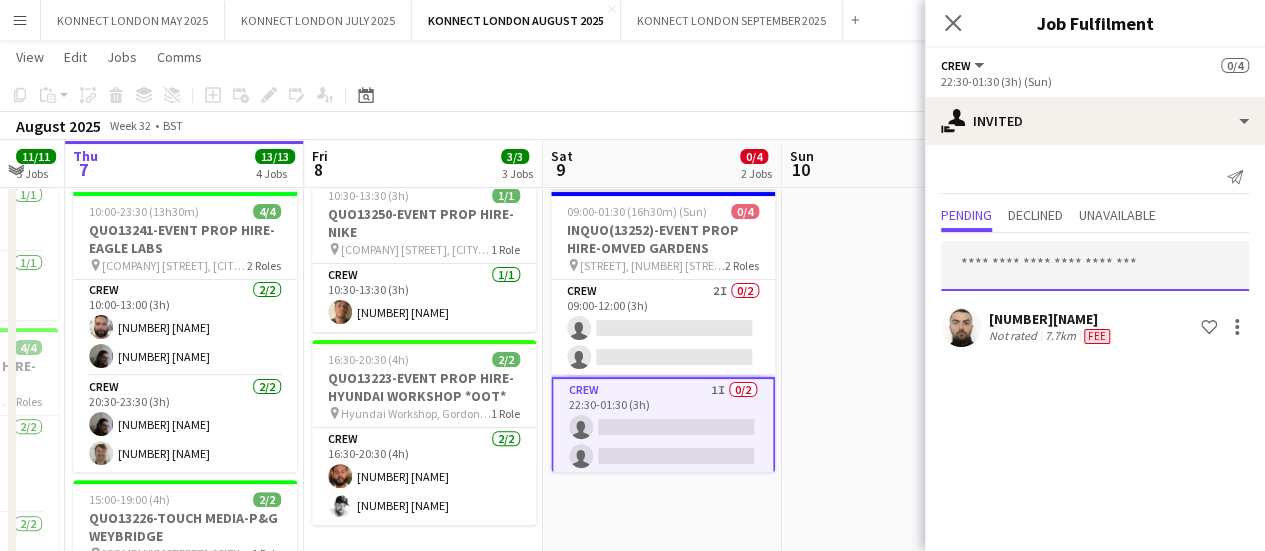 type on "*" 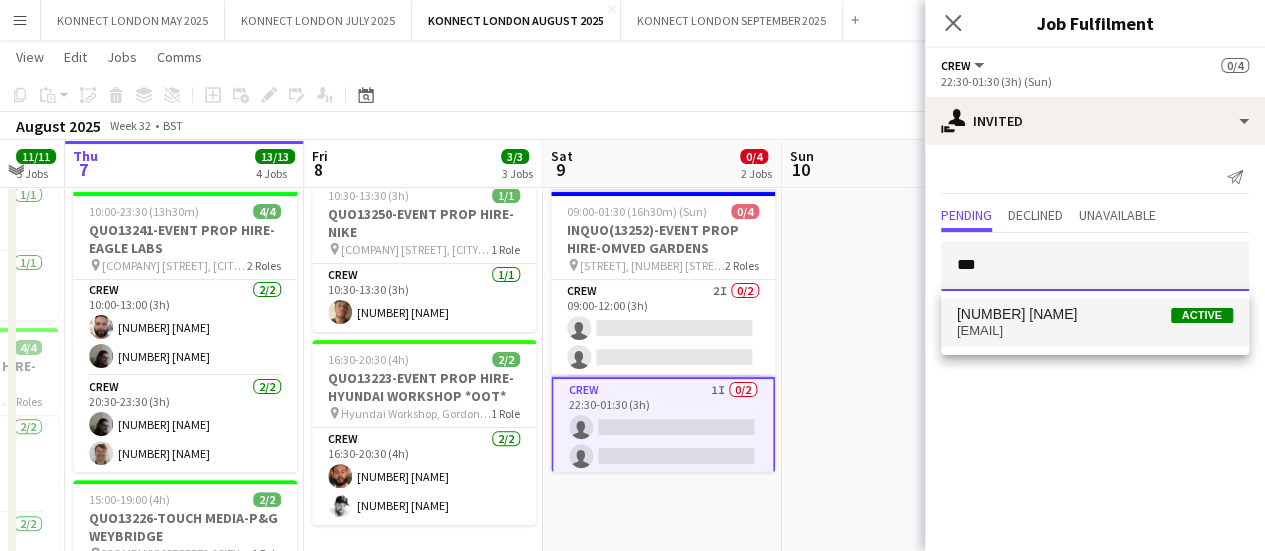 type on "***" 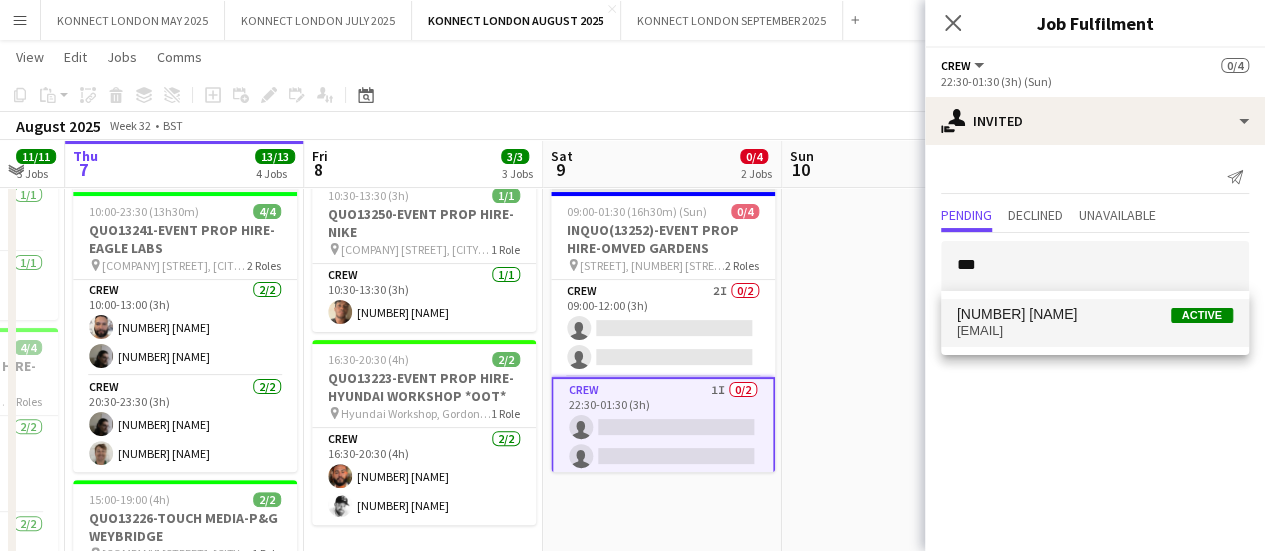 click on "[NUMBER] [NAME] Active [EMAIL]" at bounding box center (1095, 323) 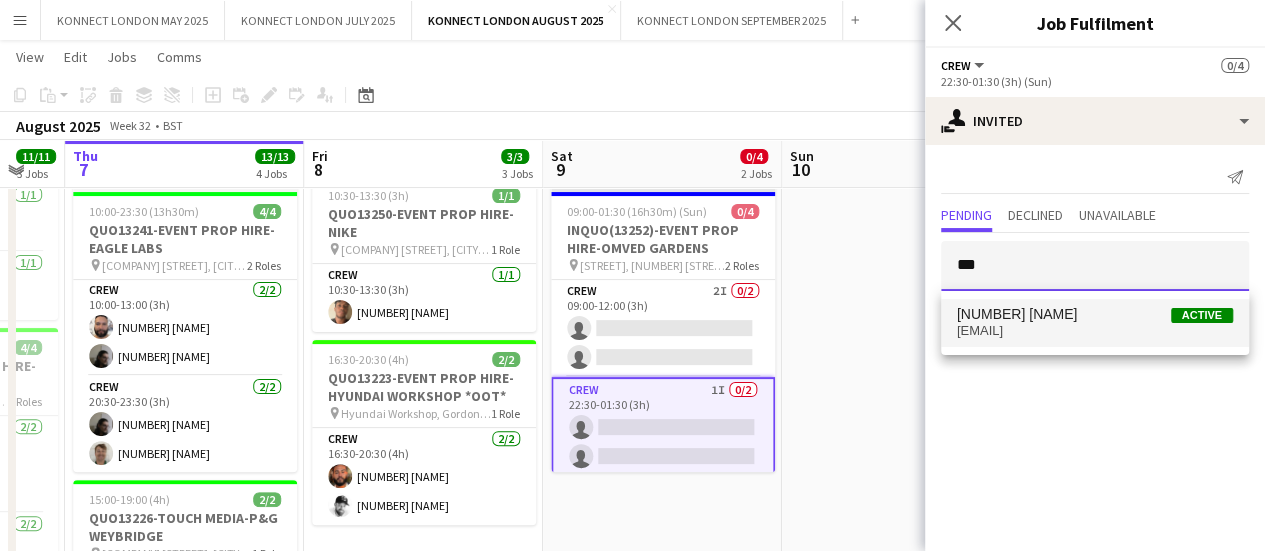 type 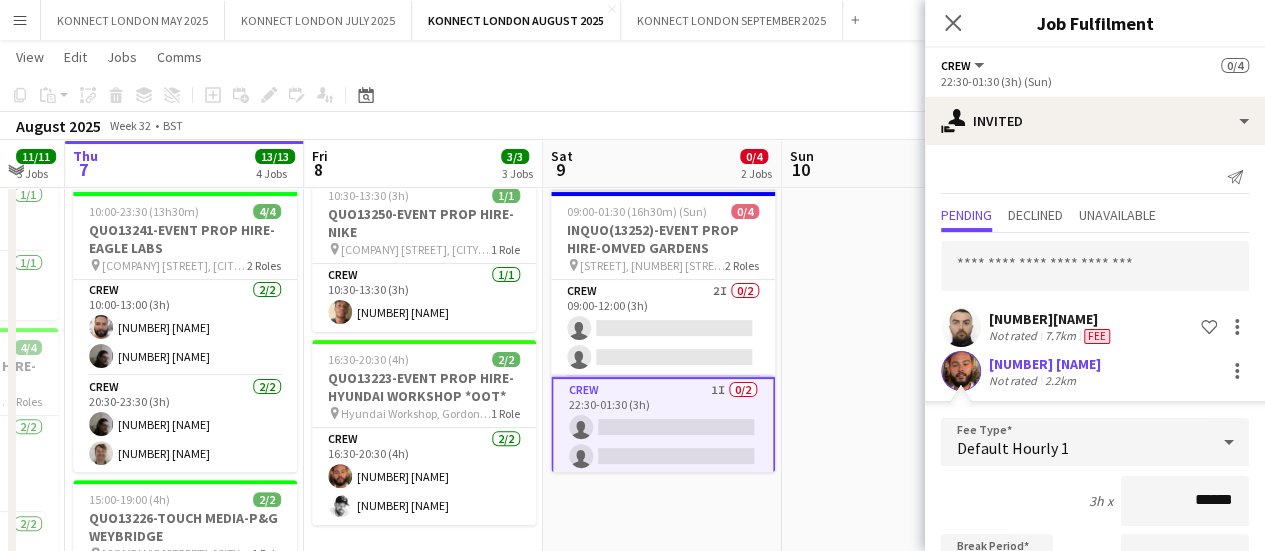 scroll, scrollTop: 312, scrollLeft: 0, axis: vertical 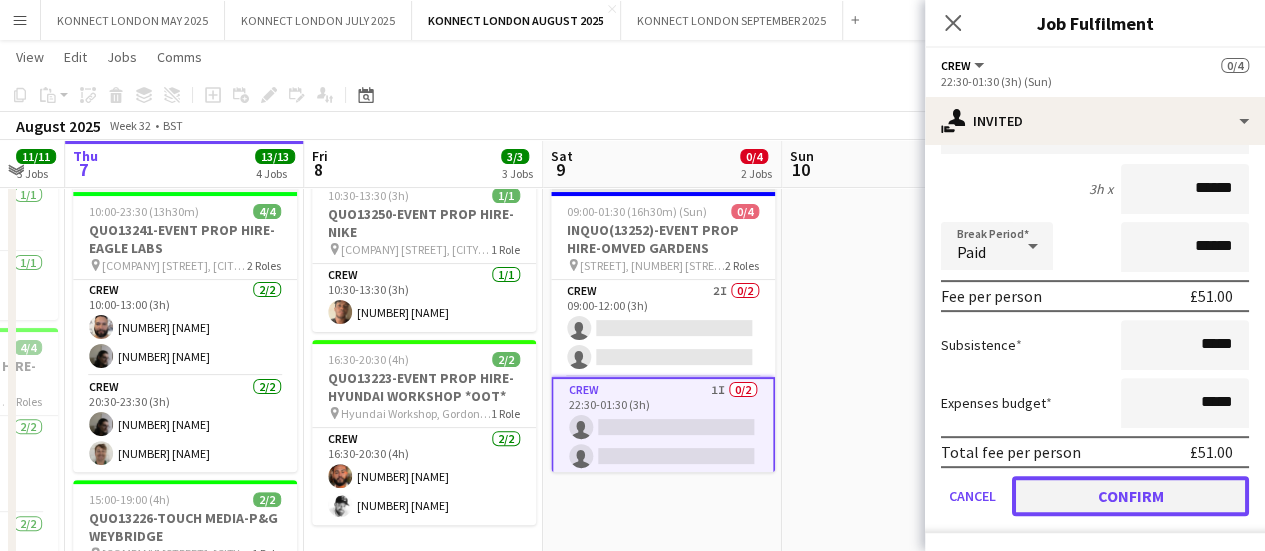 click on "Confirm" 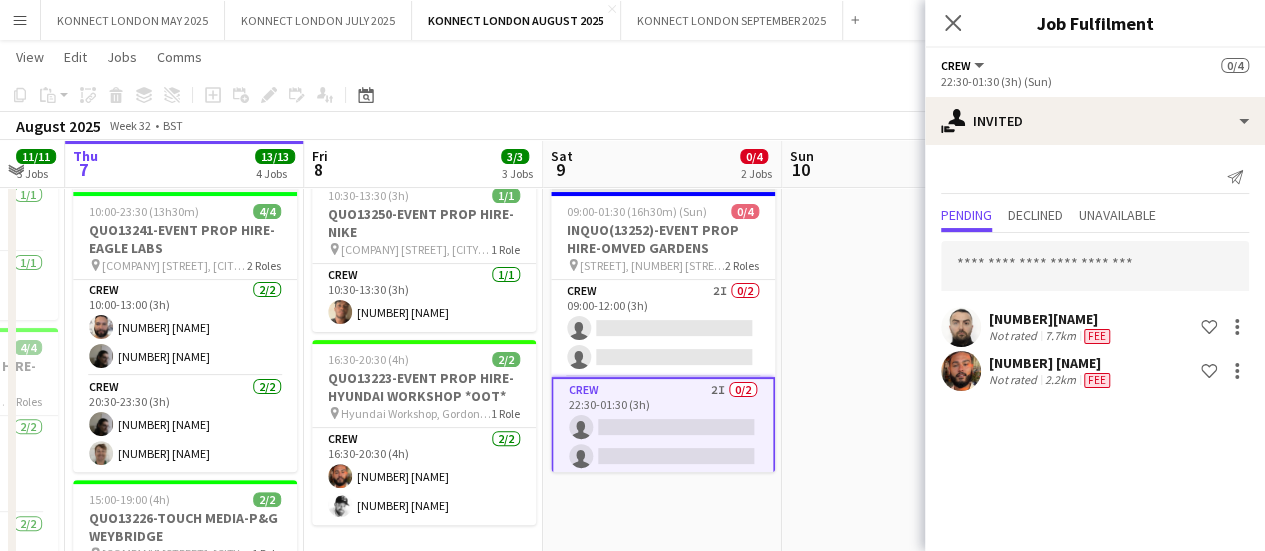 click on "DAN OFF" at bounding box center [901, 543] 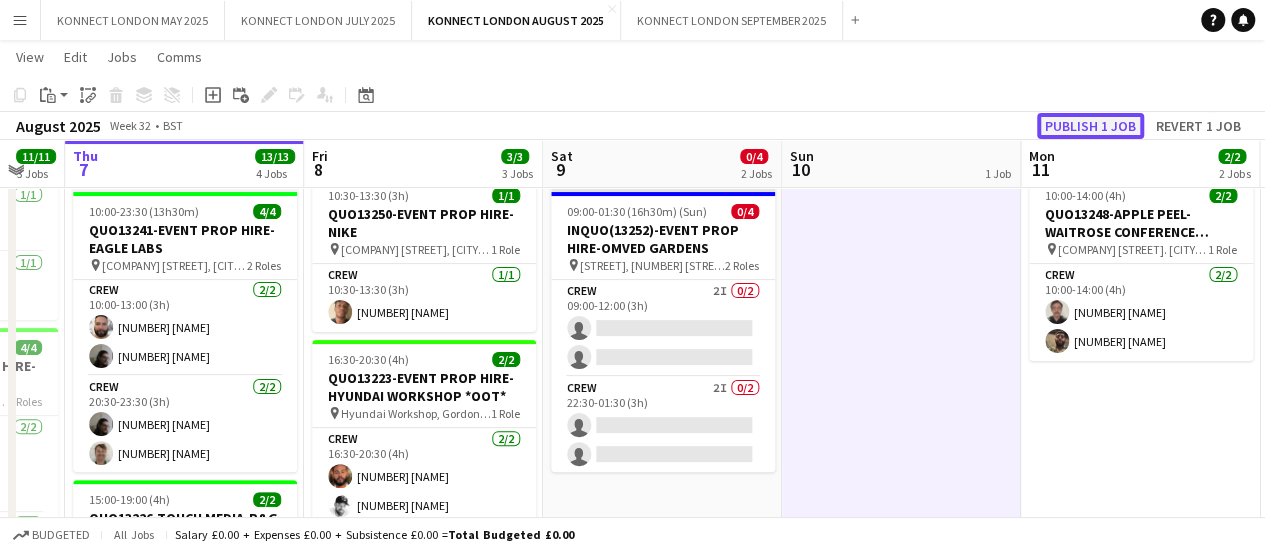 click on "Publish 1 job" 